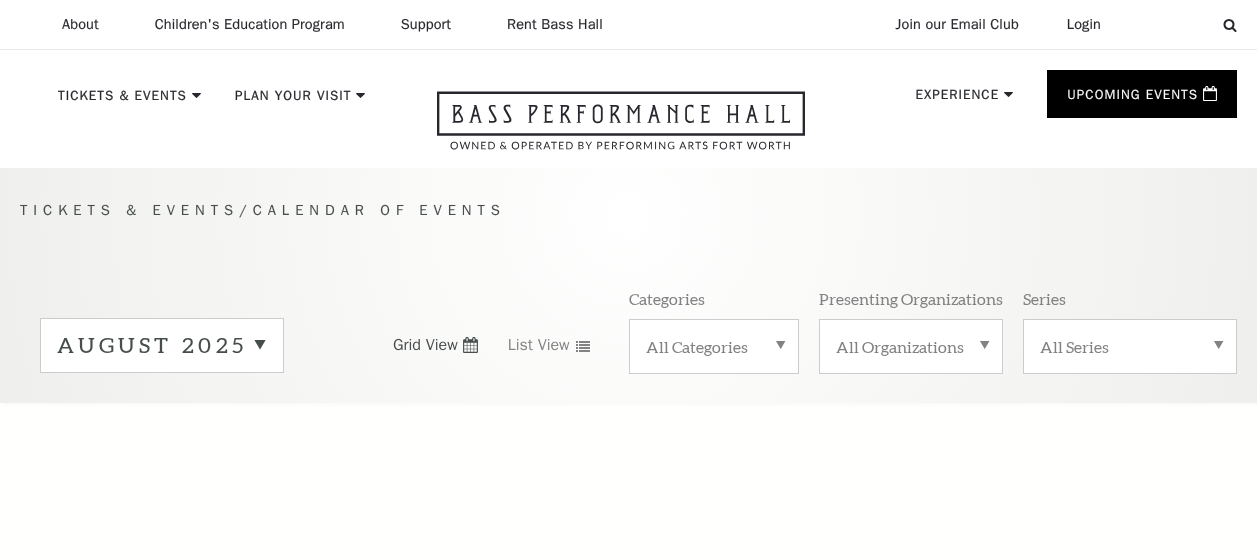 scroll, scrollTop: 0, scrollLeft: 0, axis: both 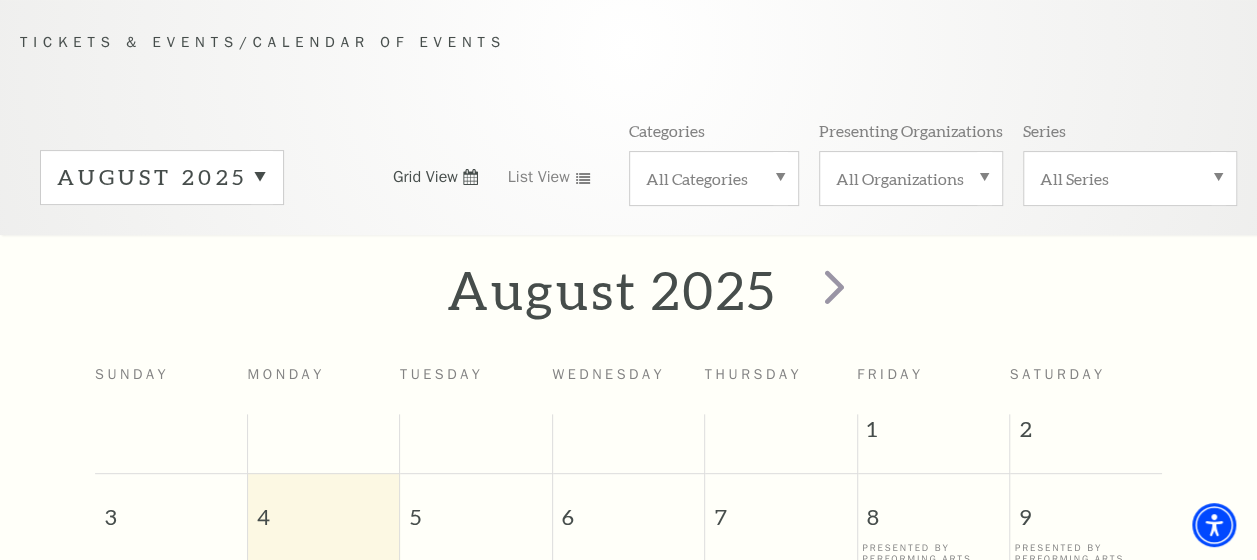click on "All Categories" at bounding box center (714, 178) 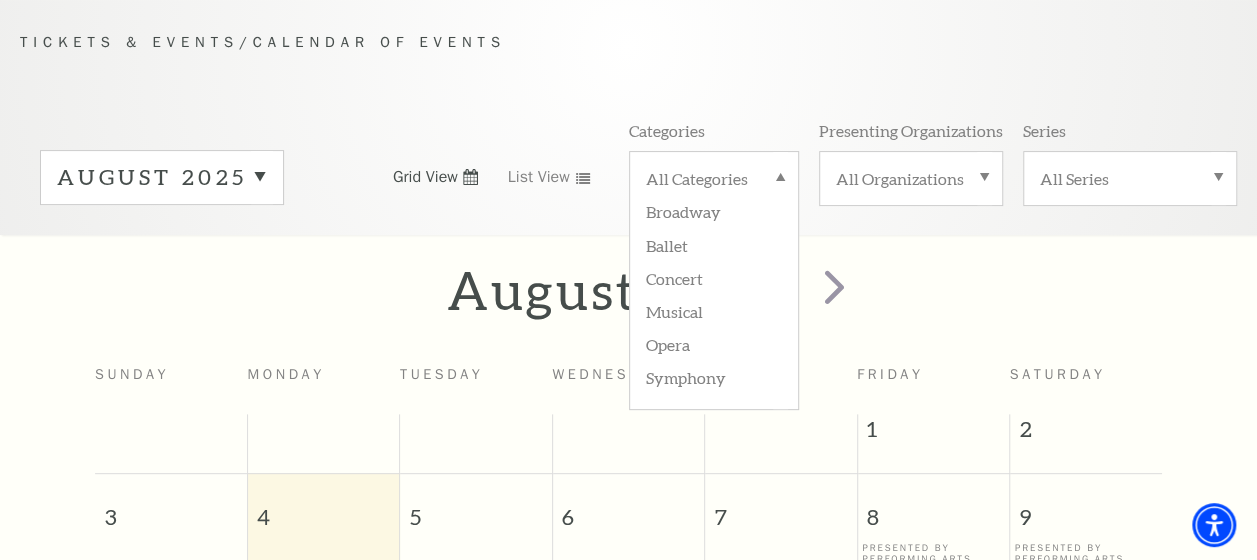 drag, startPoint x: 780, startPoint y: 185, endPoint x: 704, endPoint y: 210, distance: 80.00625 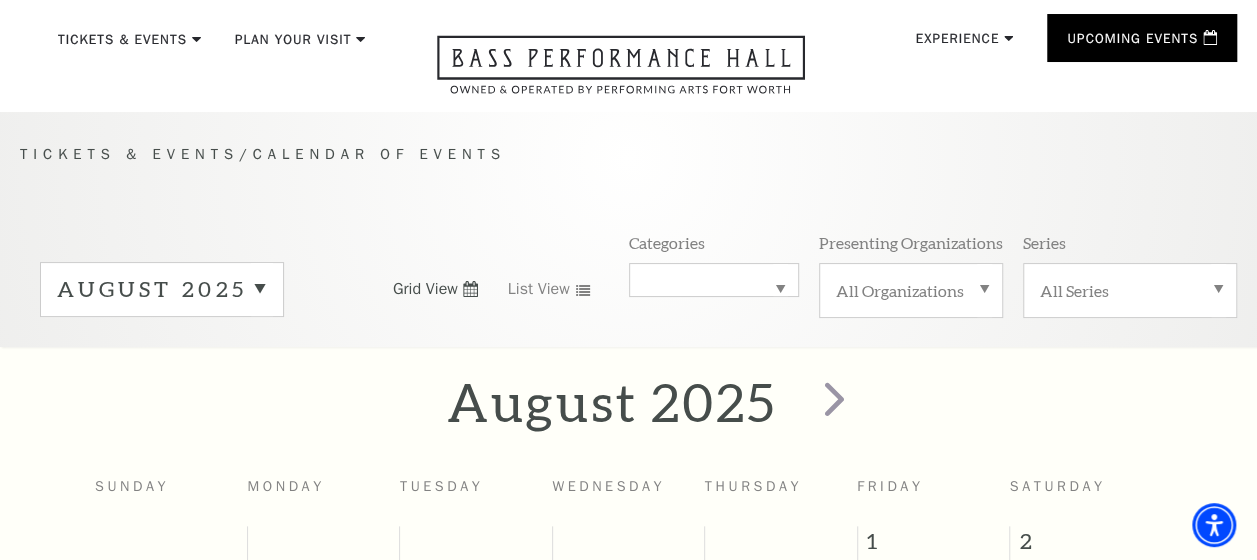 scroll, scrollTop: 0, scrollLeft: 0, axis: both 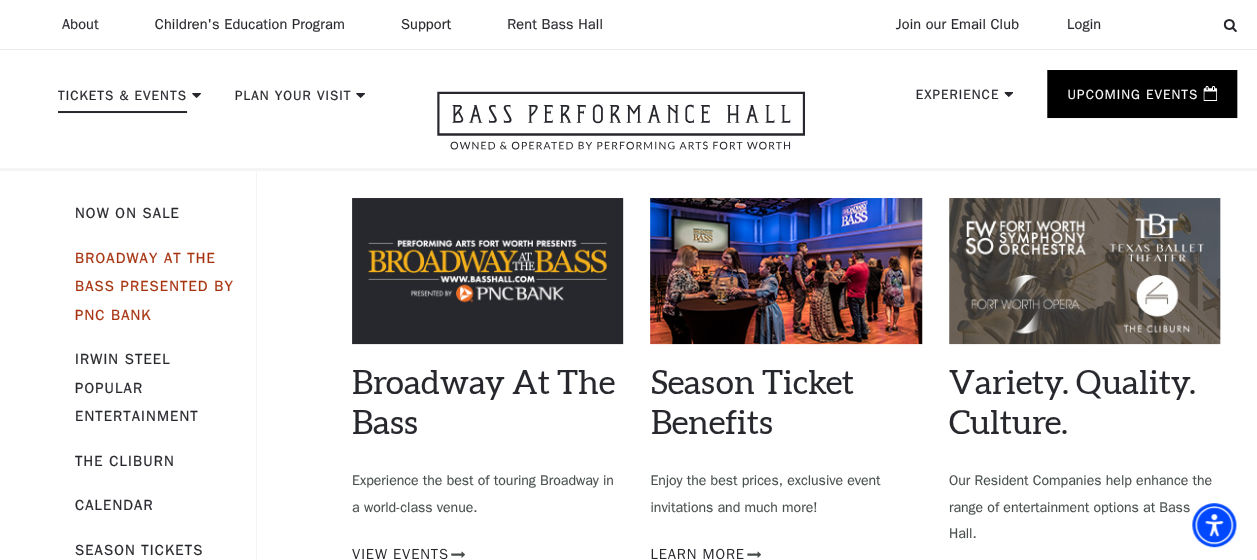 click on "Broadway At The Bass presented by PNC Bank" at bounding box center [154, 286] 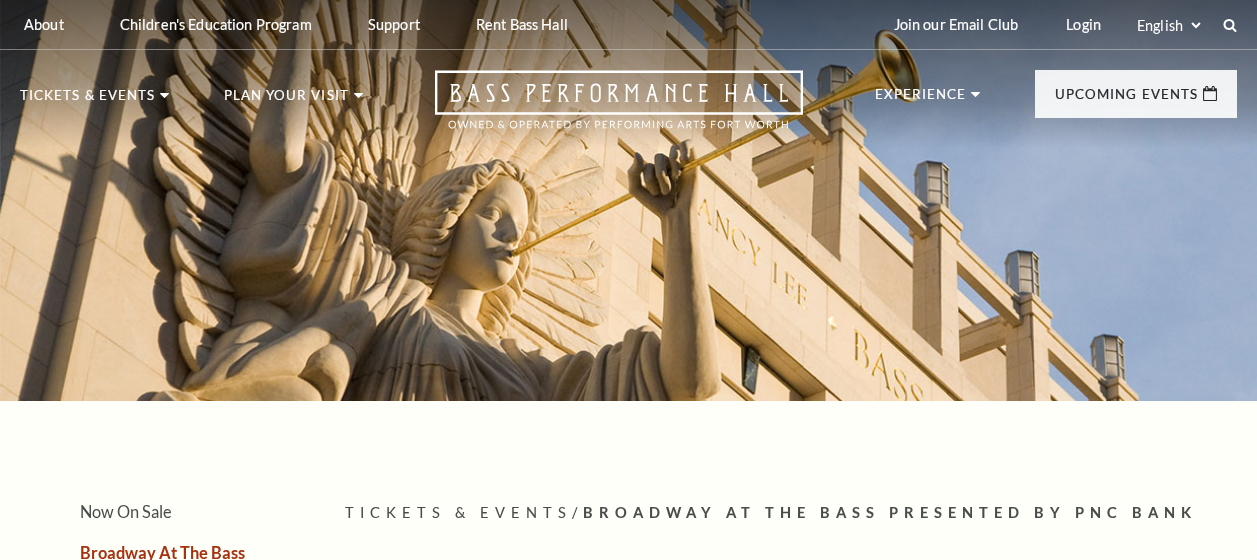 scroll, scrollTop: 0, scrollLeft: 0, axis: both 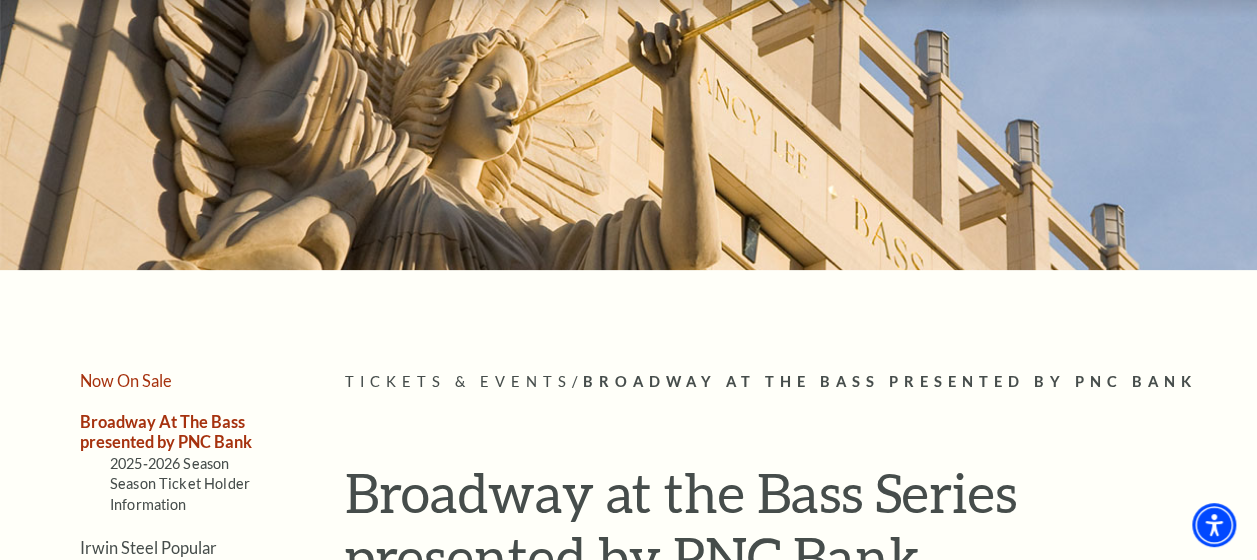 click on "Now On Sale" at bounding box center (126, 380) 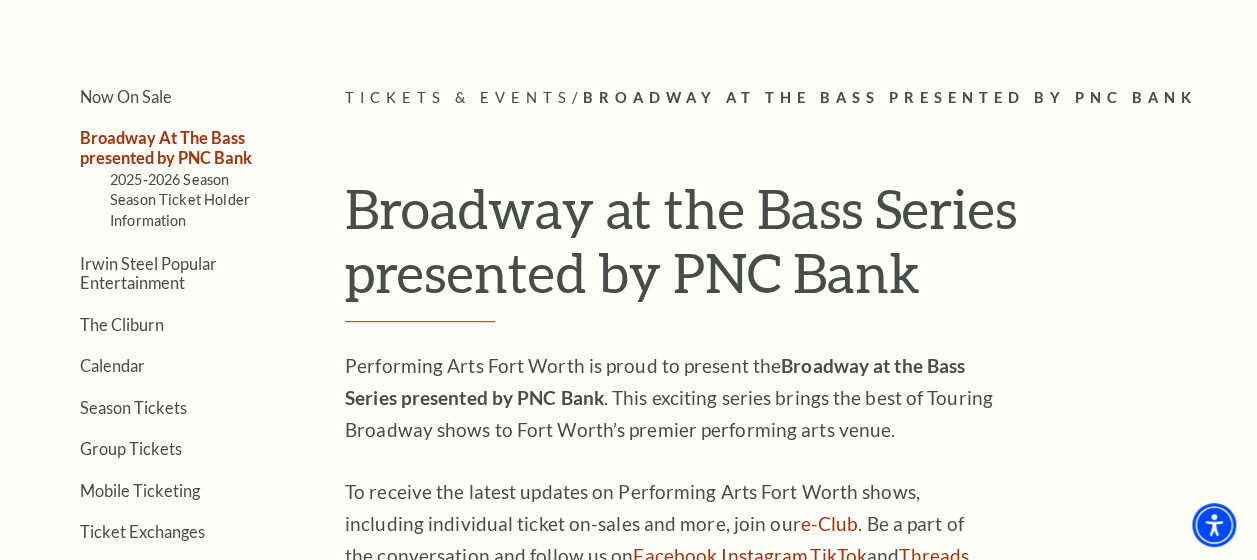 scroll, scrollTop: 531, scrollLeft: 0, axis: vertical 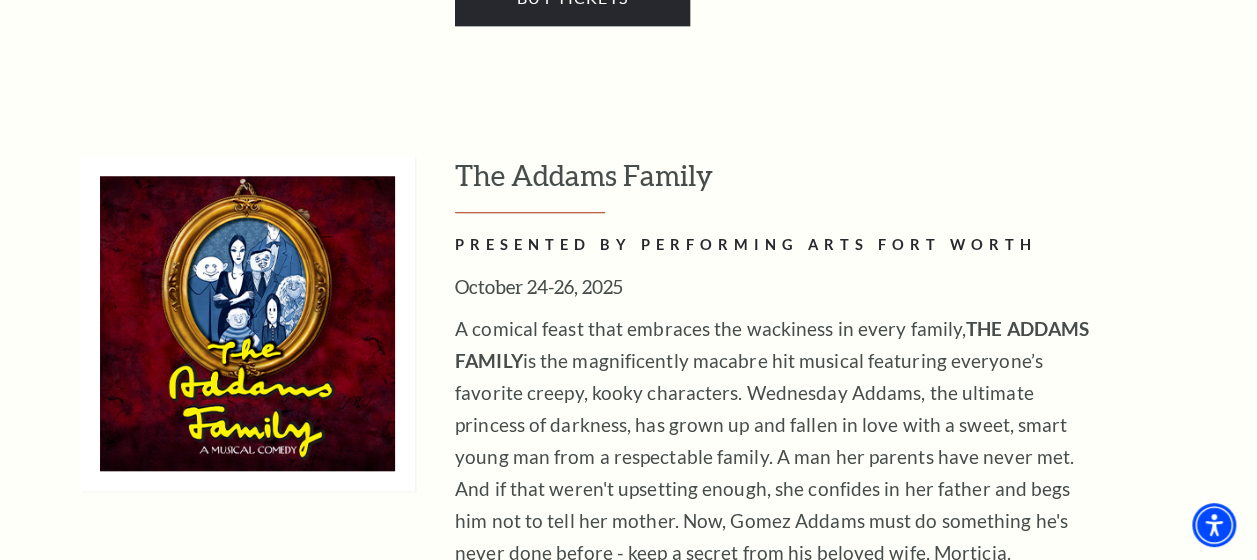 drag, startPoint x: 295, startPoint y: 467, endPoint x: 700, endPoint y: -42, distance: 650.466 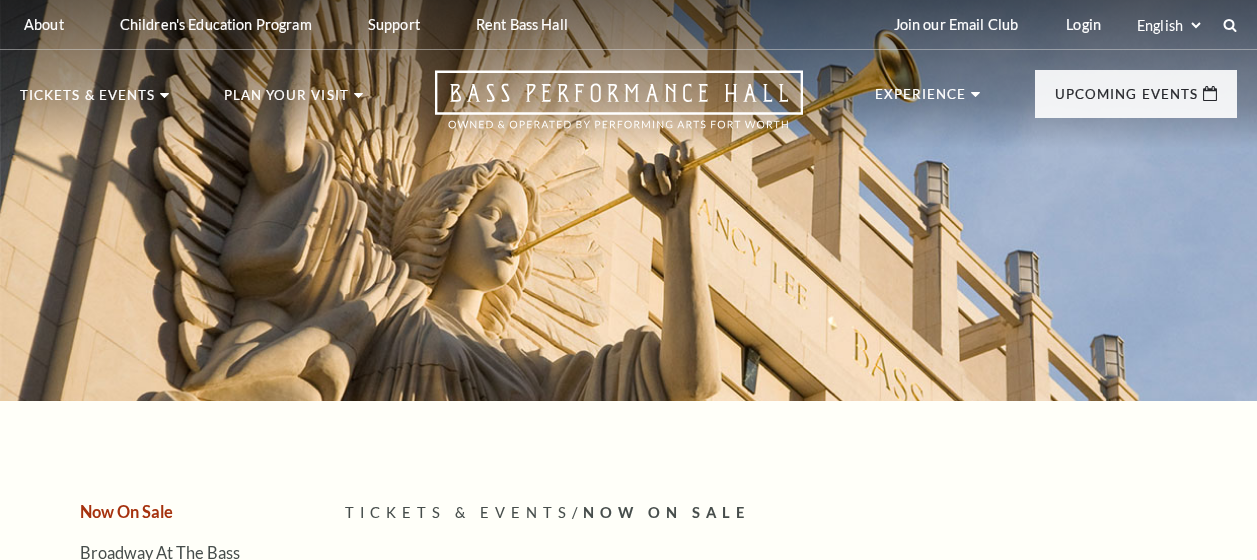 scroll, scrollTop: 4500, scrollLeft: 0, axis: vertical 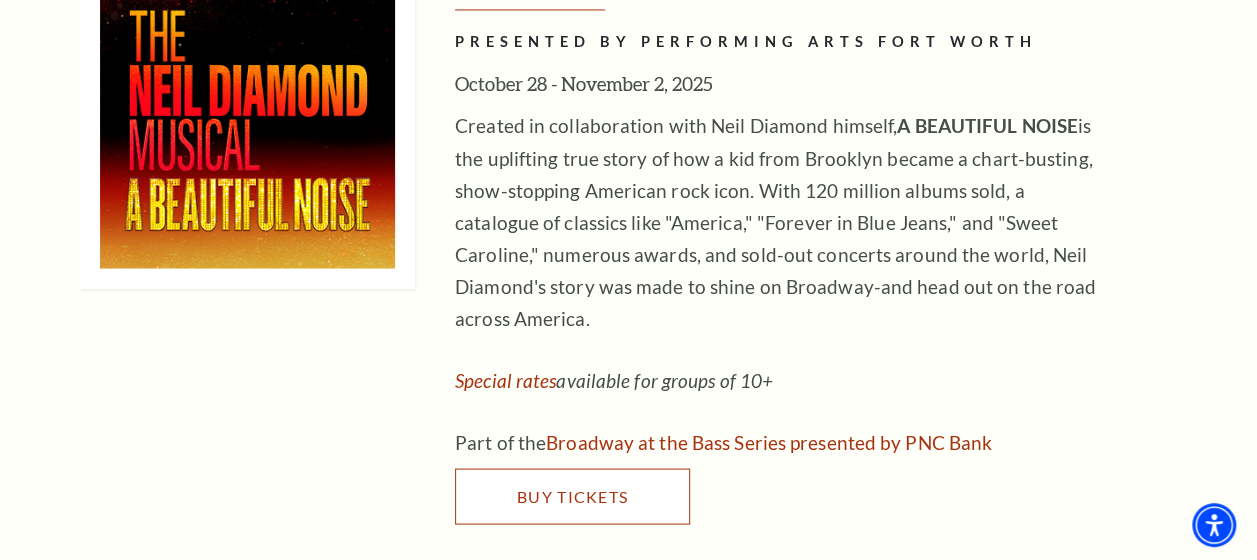 click on "Buy Tickets" at bounding box center (572, 496) 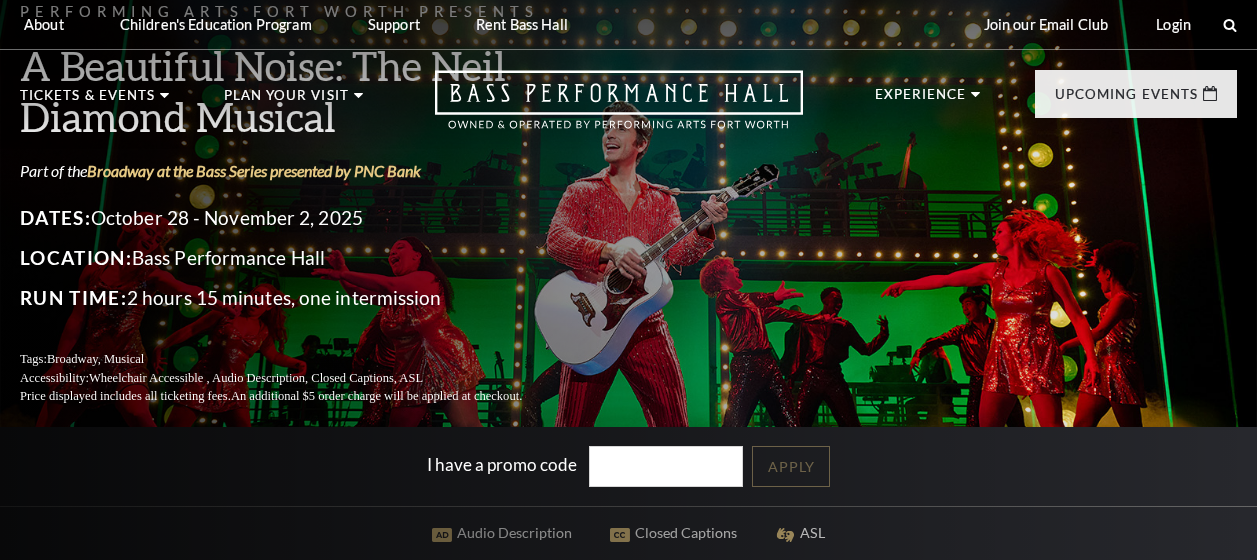 scroll, scrollTop: 0, scrollLeft: 0, axis: both 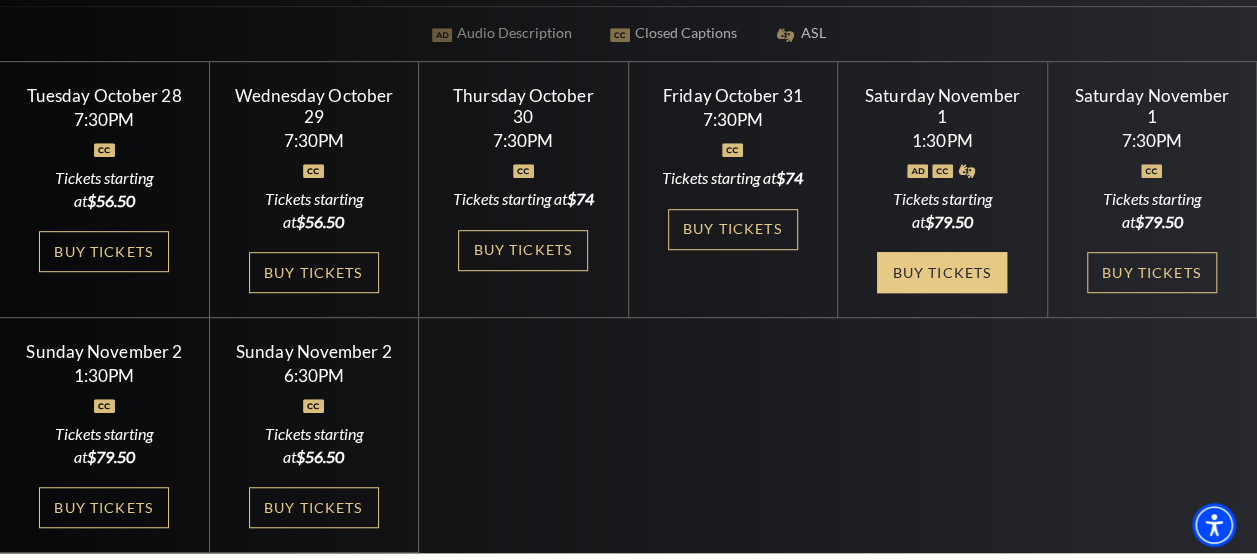 click on "Buy Tickets" at bounding box center [942, 272] 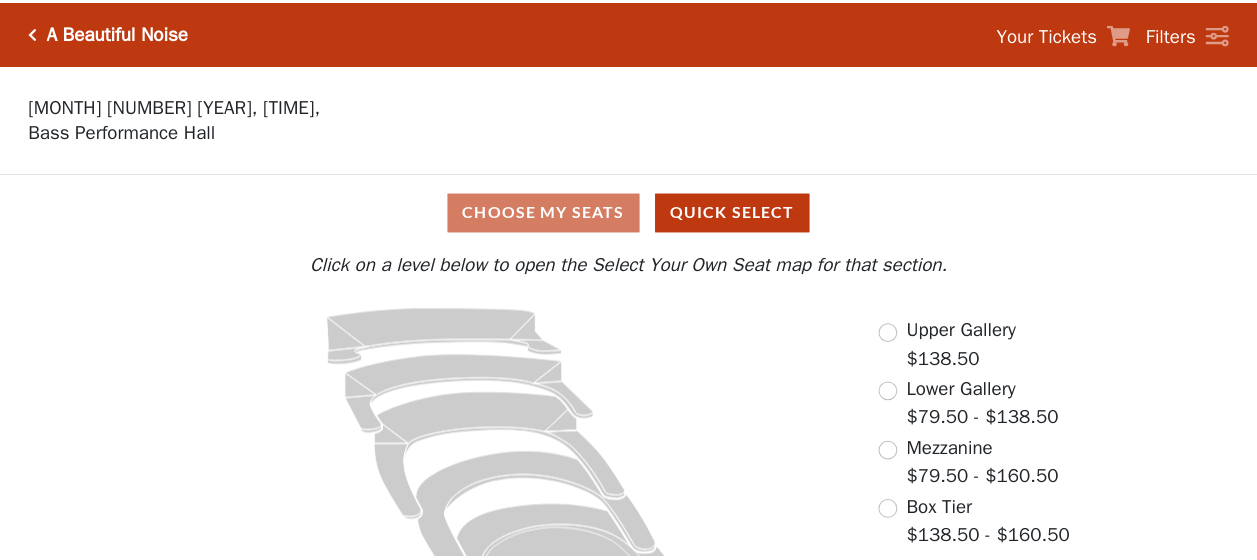 scroll, scrollTop: 0, scrollLeft: 0, axis: both 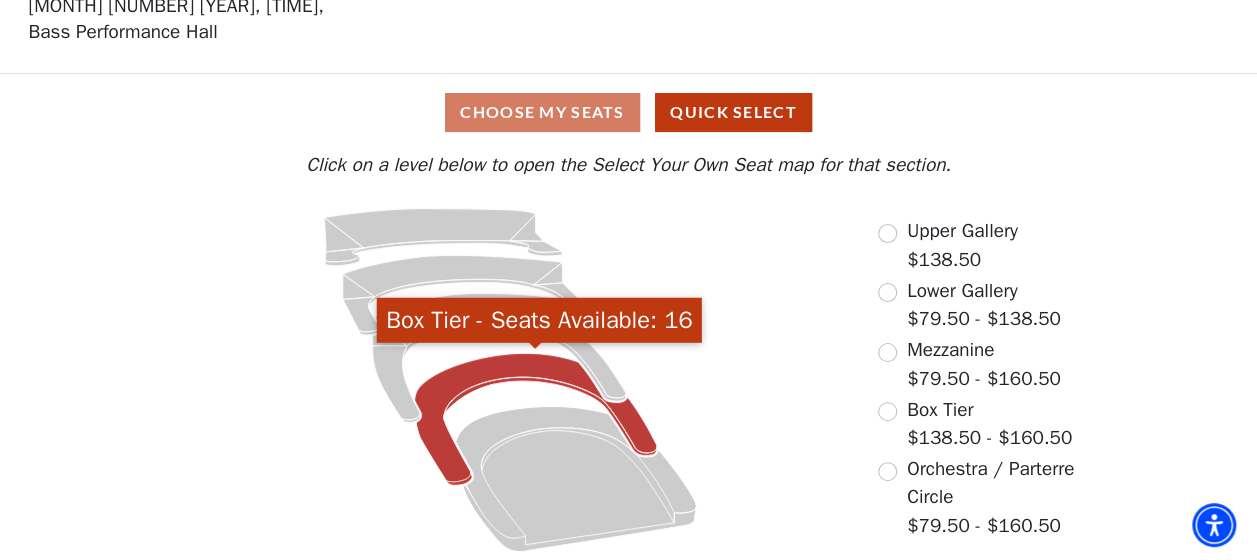 click 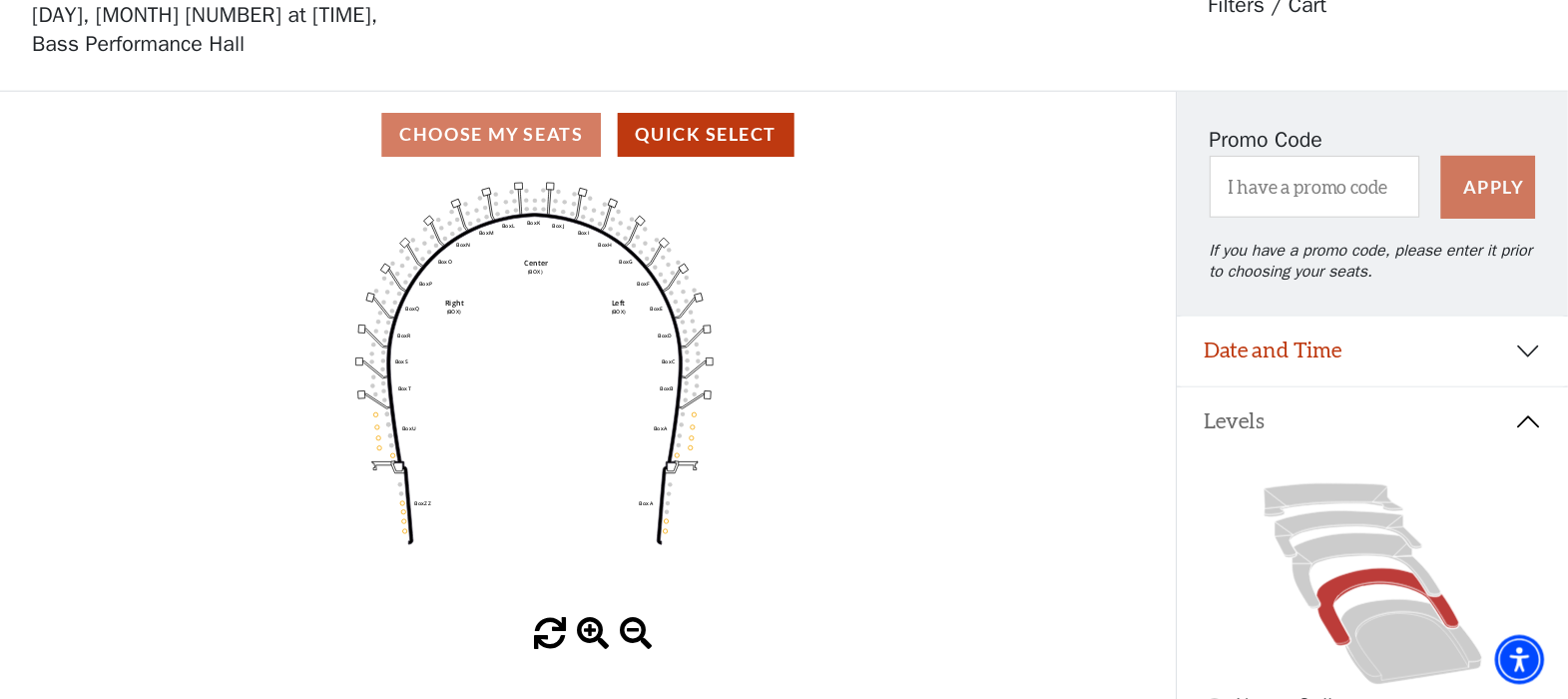 scroll, scrollTop: 92, scrollLeft: 0, axis: vertical 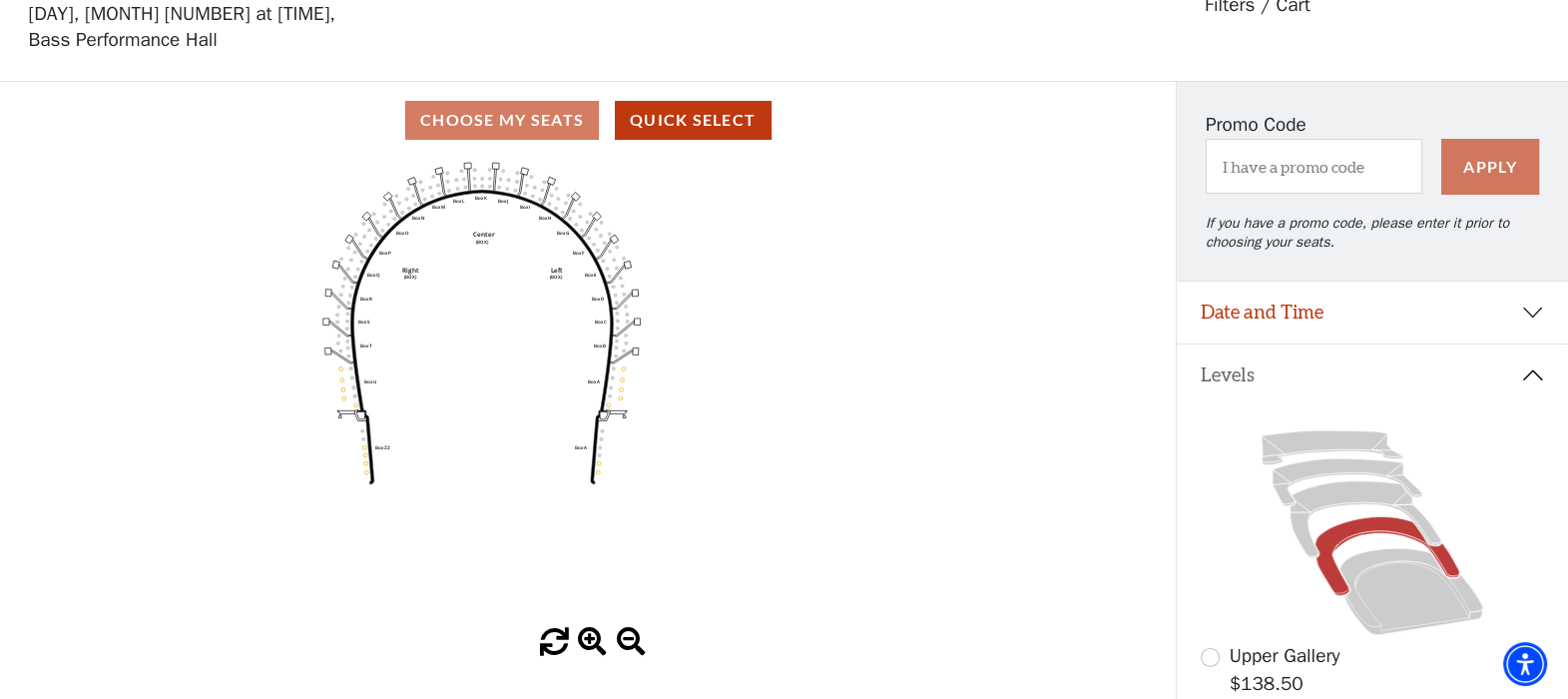 drag, startPoint x: 1181, startPoint y: 7, endPoint x: 917, endPoint y: 367, distance: 446.4258 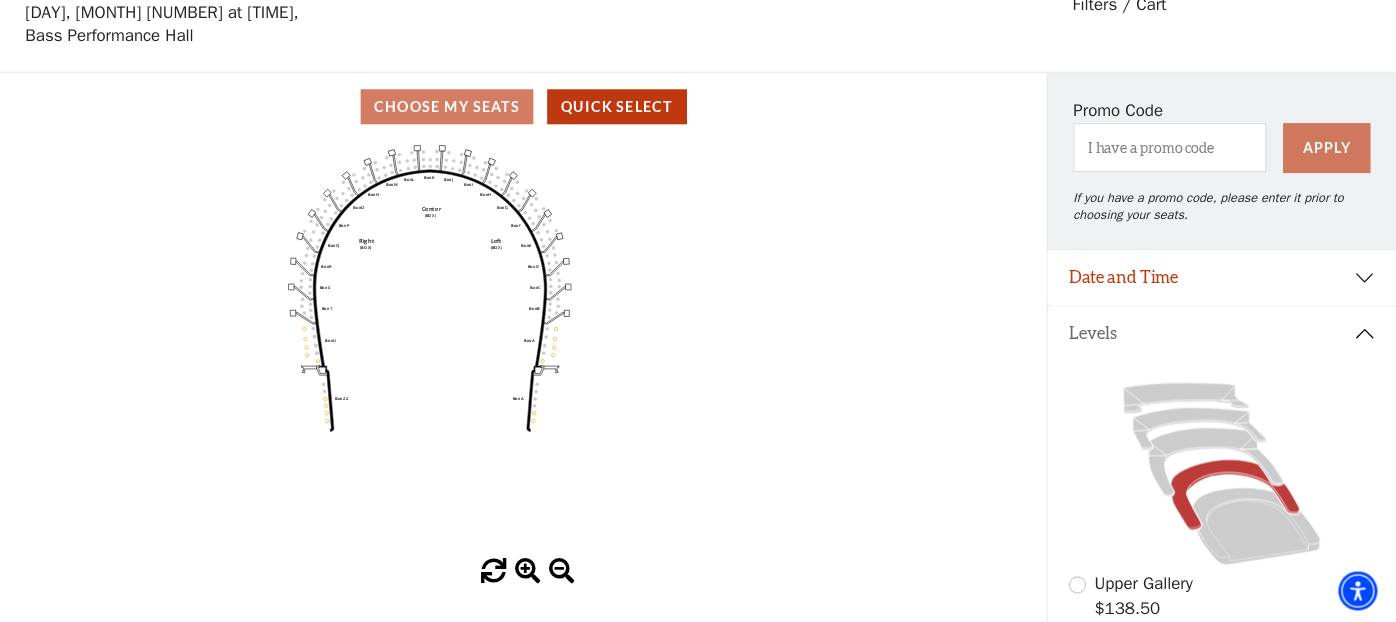 scroll, scrollTop: 92, scrollLeft: 0, axis: vertical 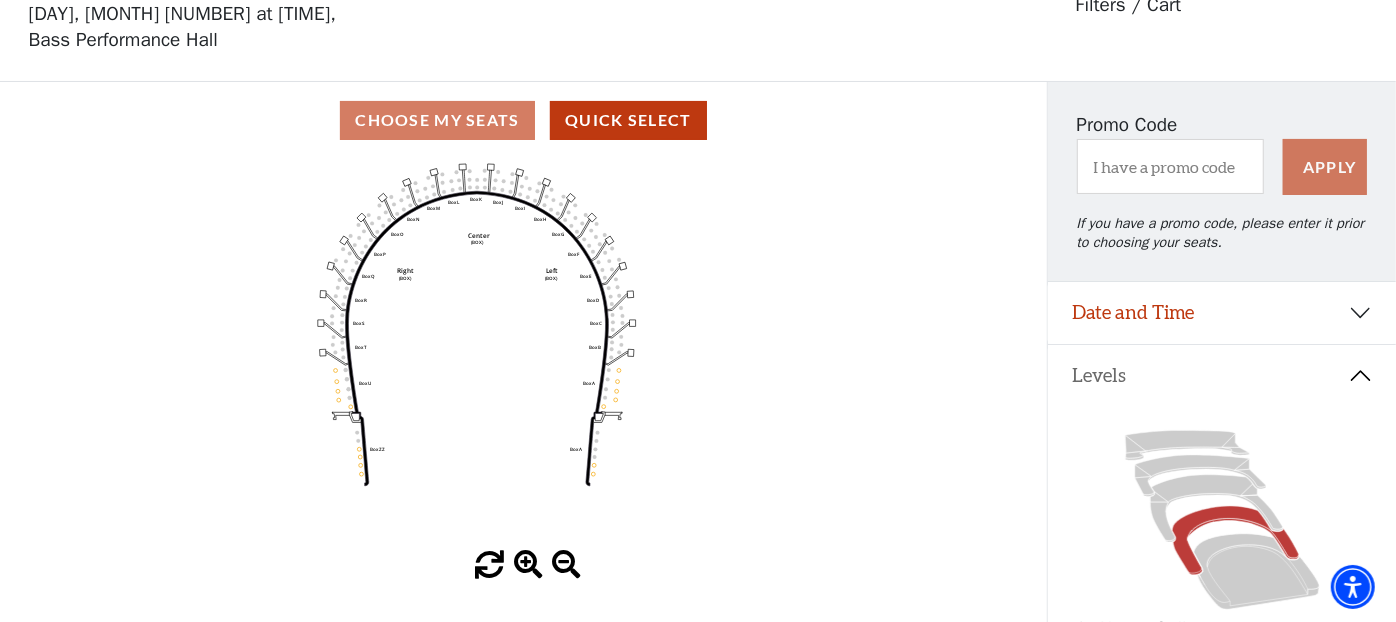 drag, startPoint x: 1568, startPoint y: 0, endPoint x: 880, endPoint y: 294, distance: 748.18445 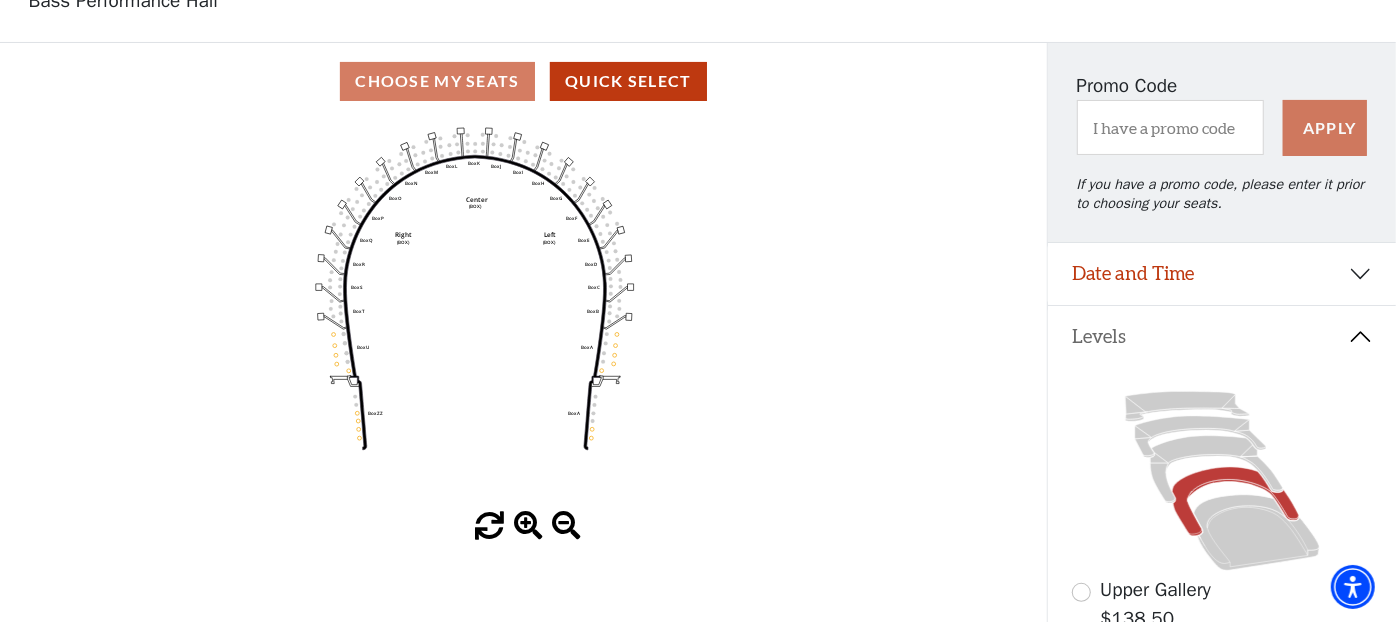 scroll, scrollTop: 333, scrollLeft: 0, axis: vertical 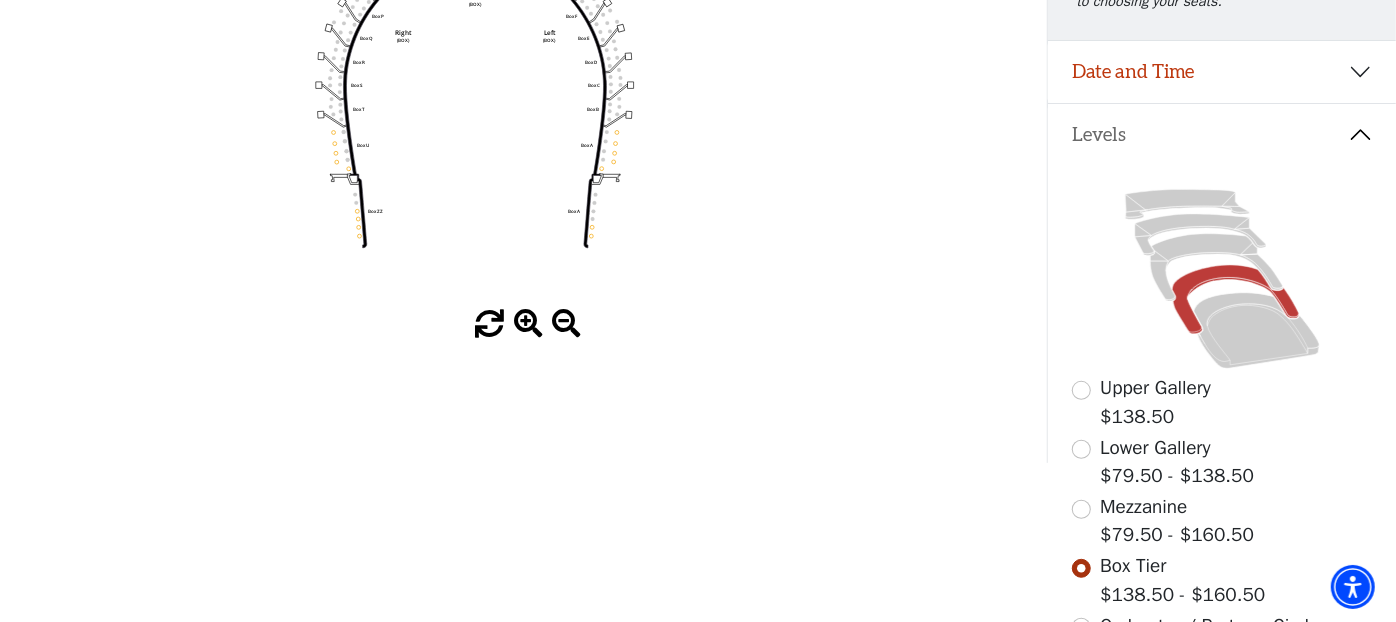 click at bounding box center [528, 324] 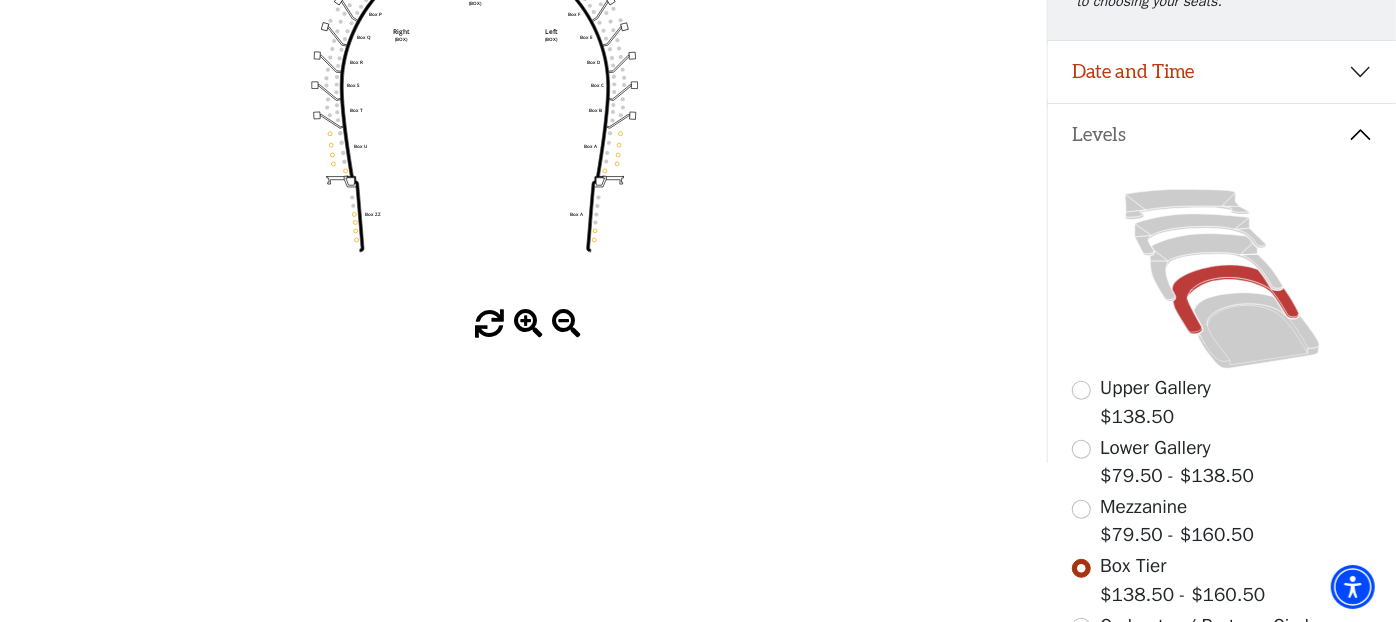click at bounding box center [528, 324] 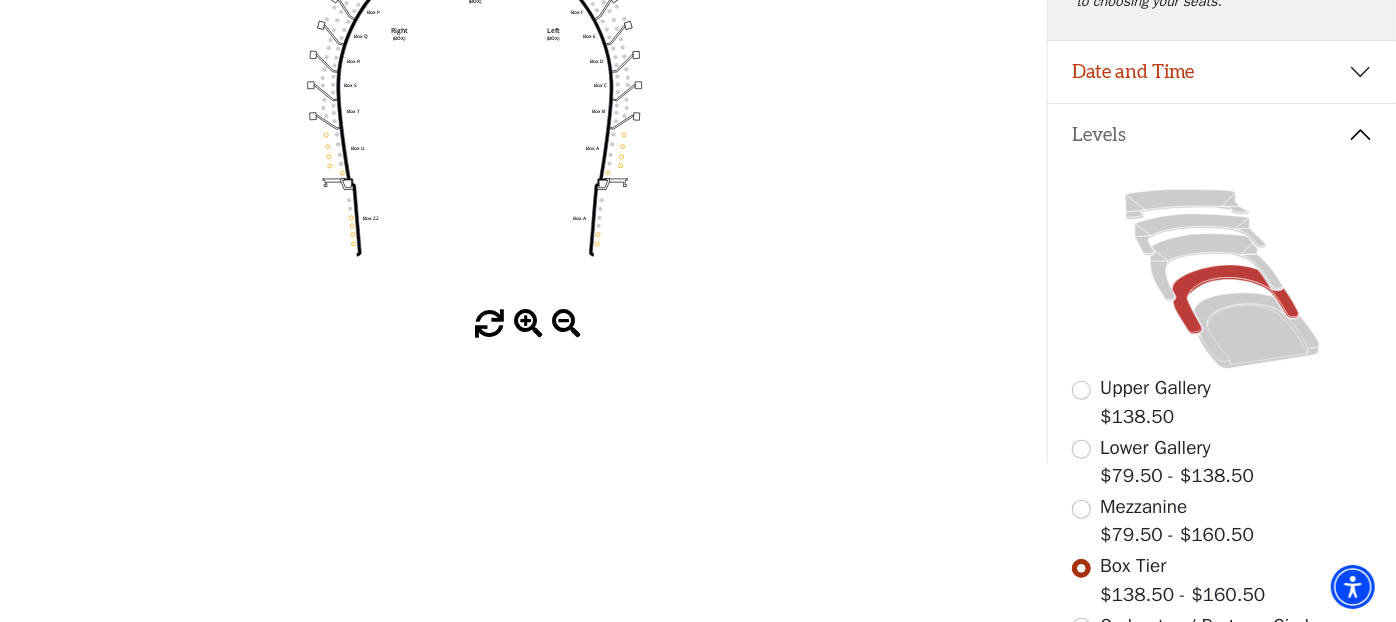 click at bounding box center (528, 324) 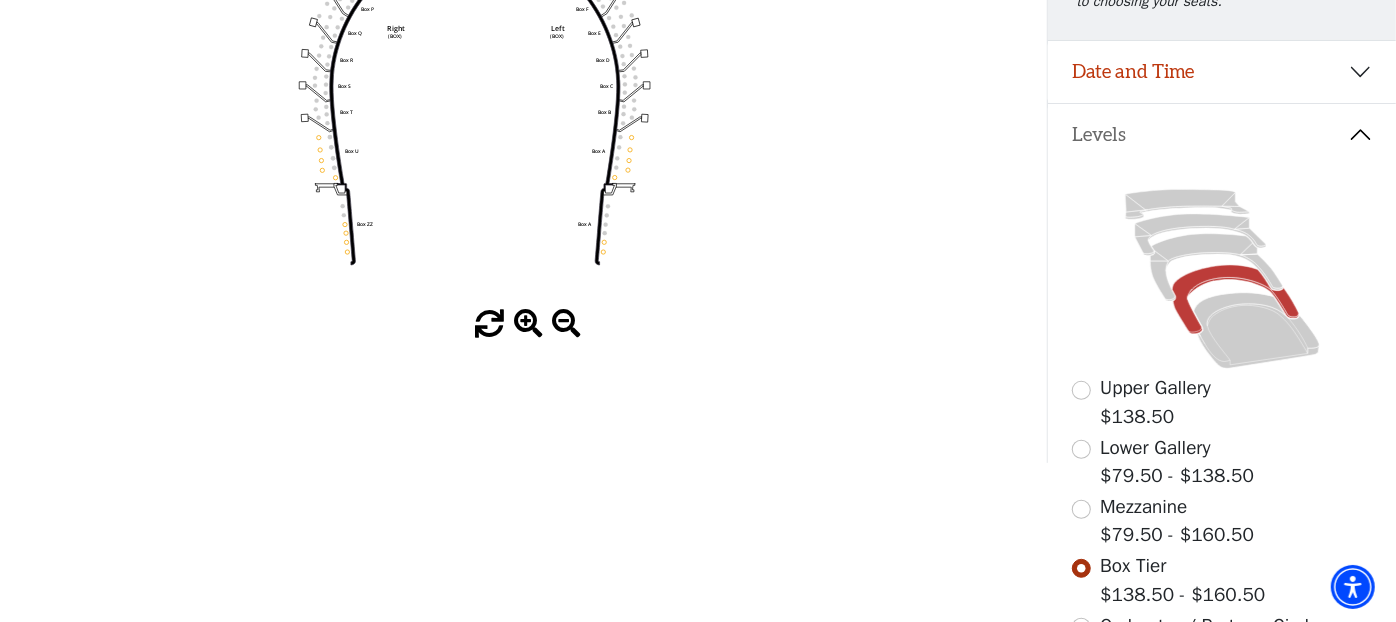 click at bounding box center [528, 324] 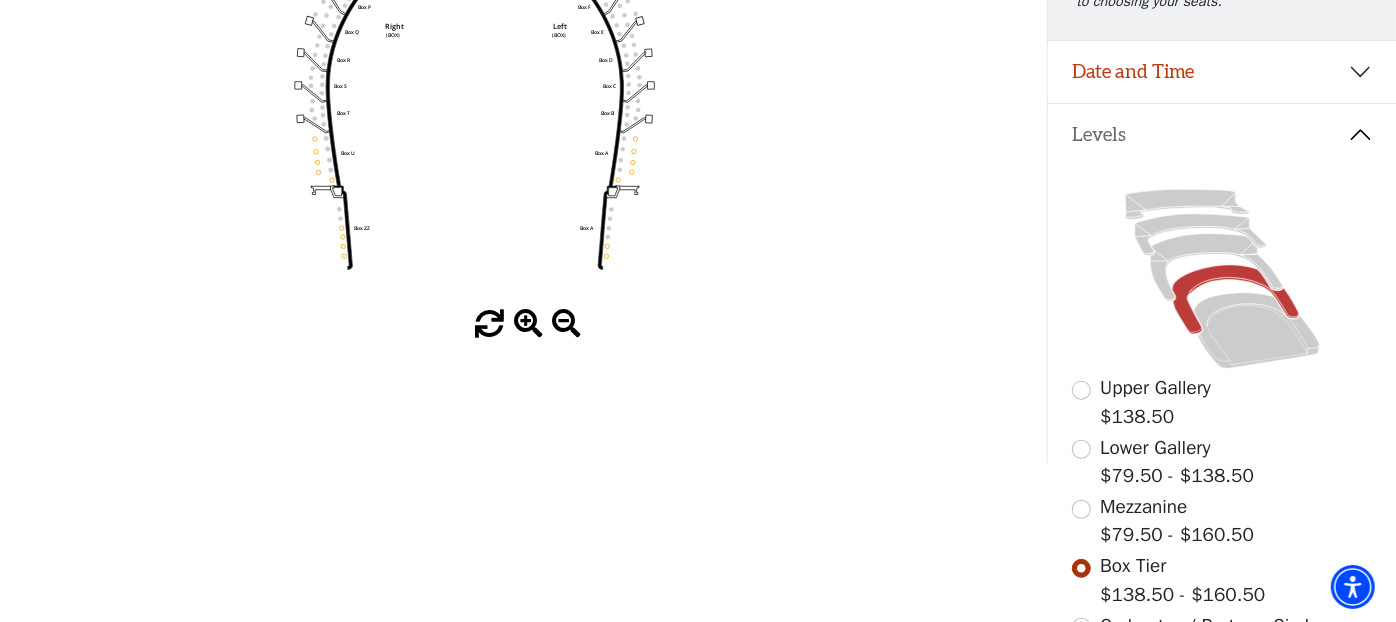 click at bounding box center (528, 324) 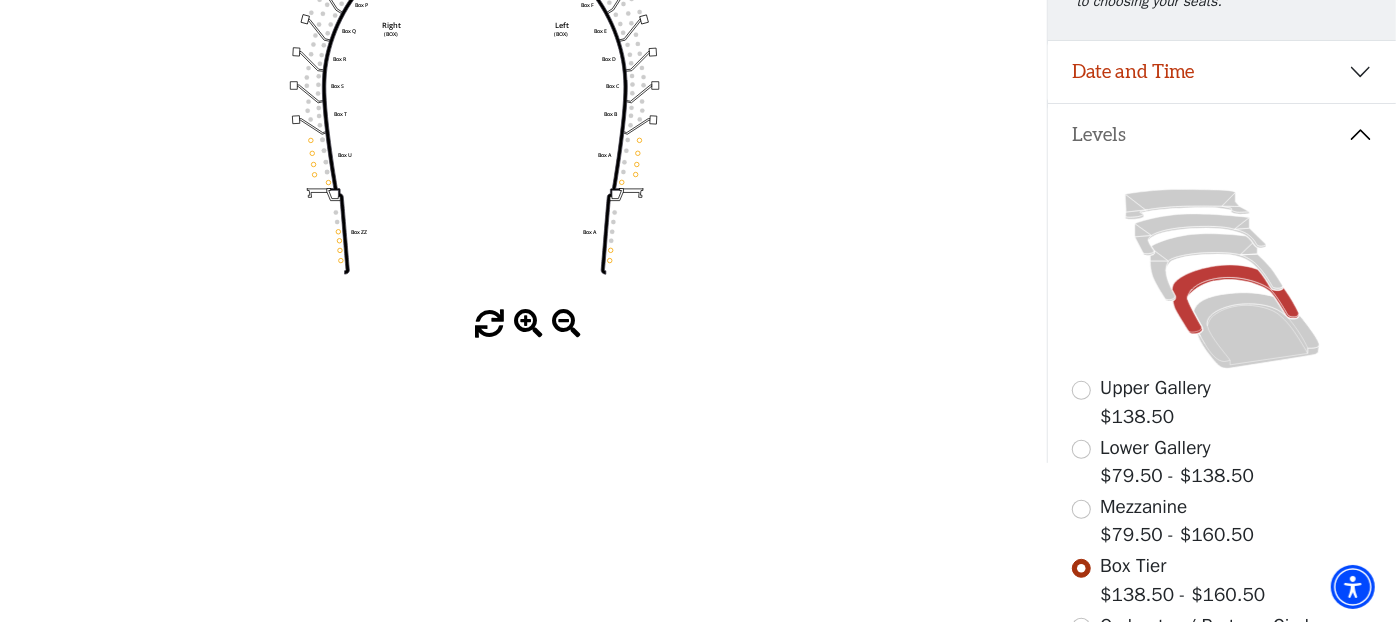 click at bounding box center [528, 324] 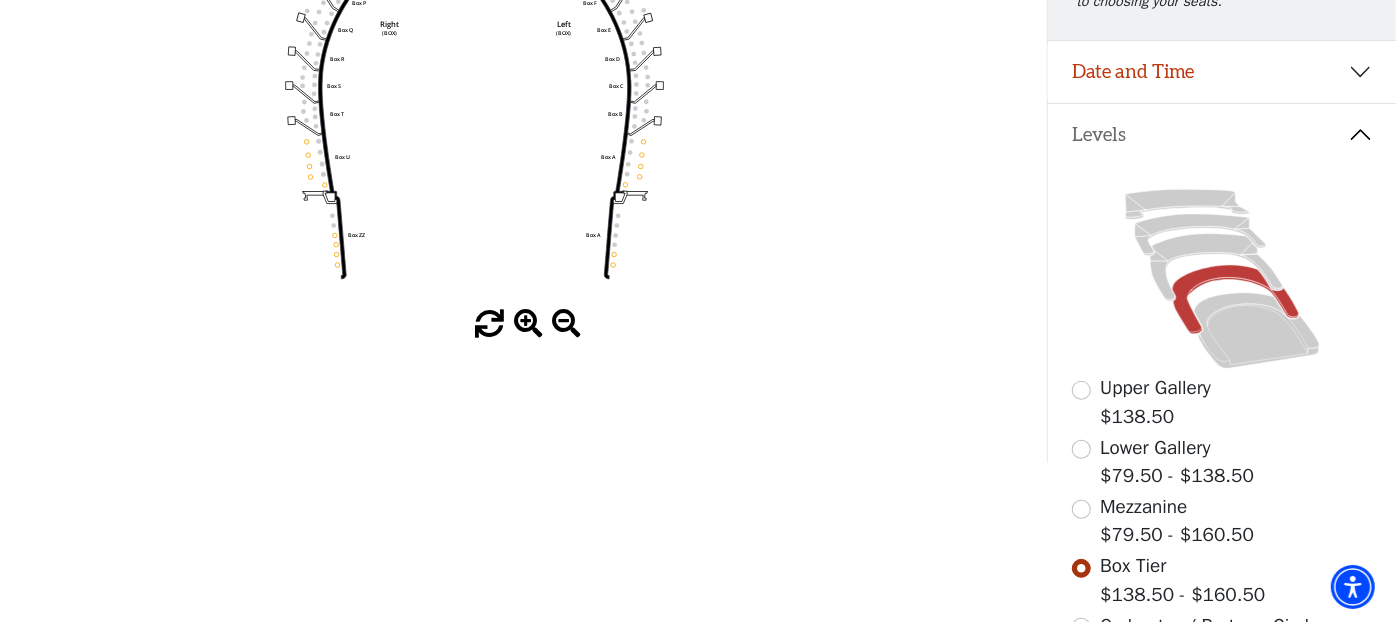 click at bounding box center (528, 324) 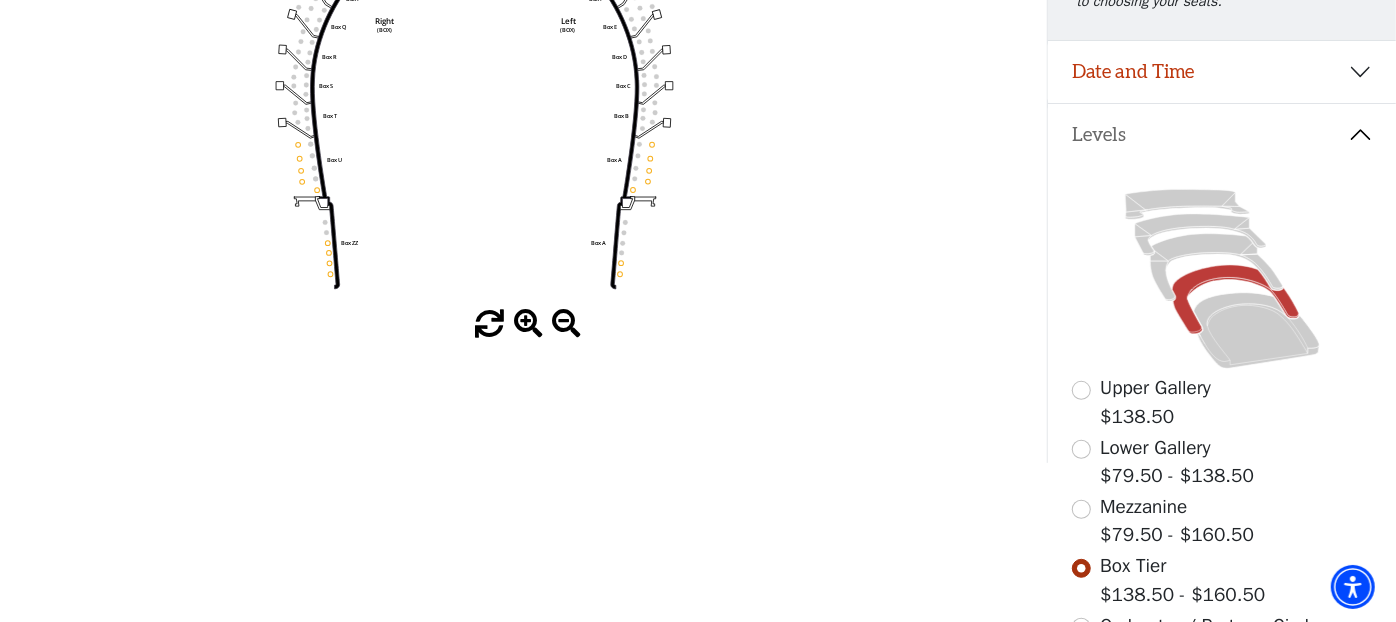 click at bounding box center (528, 324) 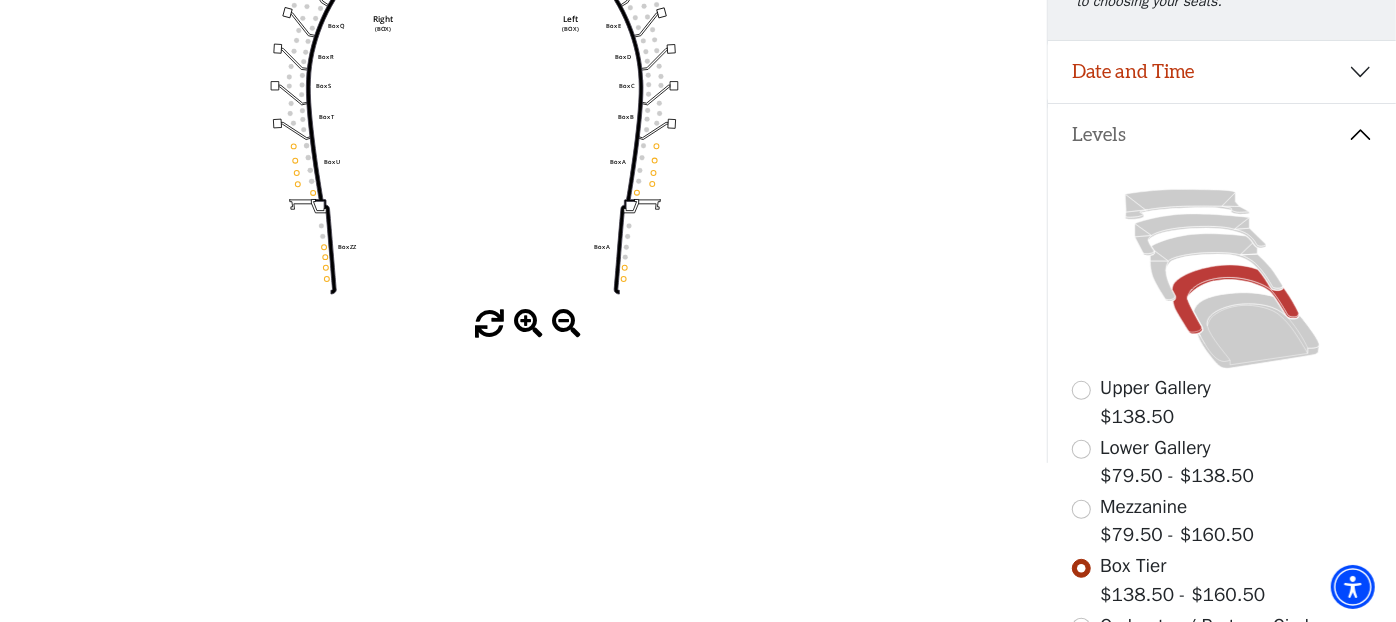 click at bounding box center [528, 324] 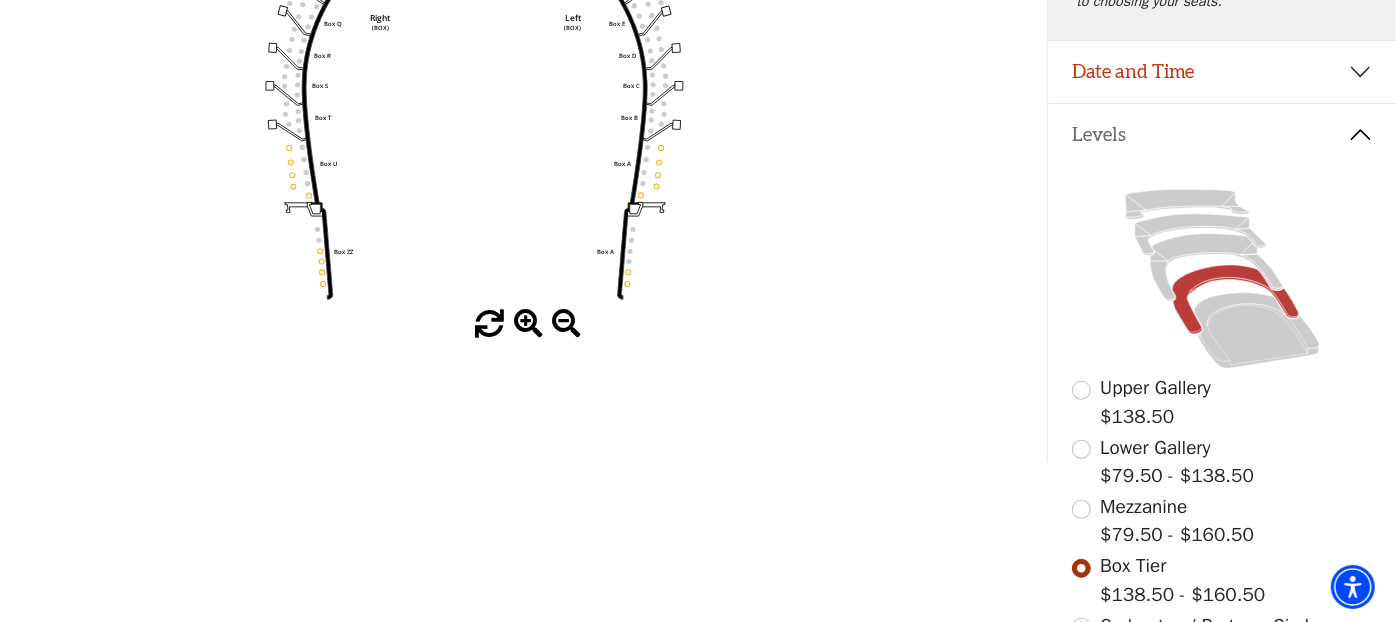 click at bounding box center (528, 324) 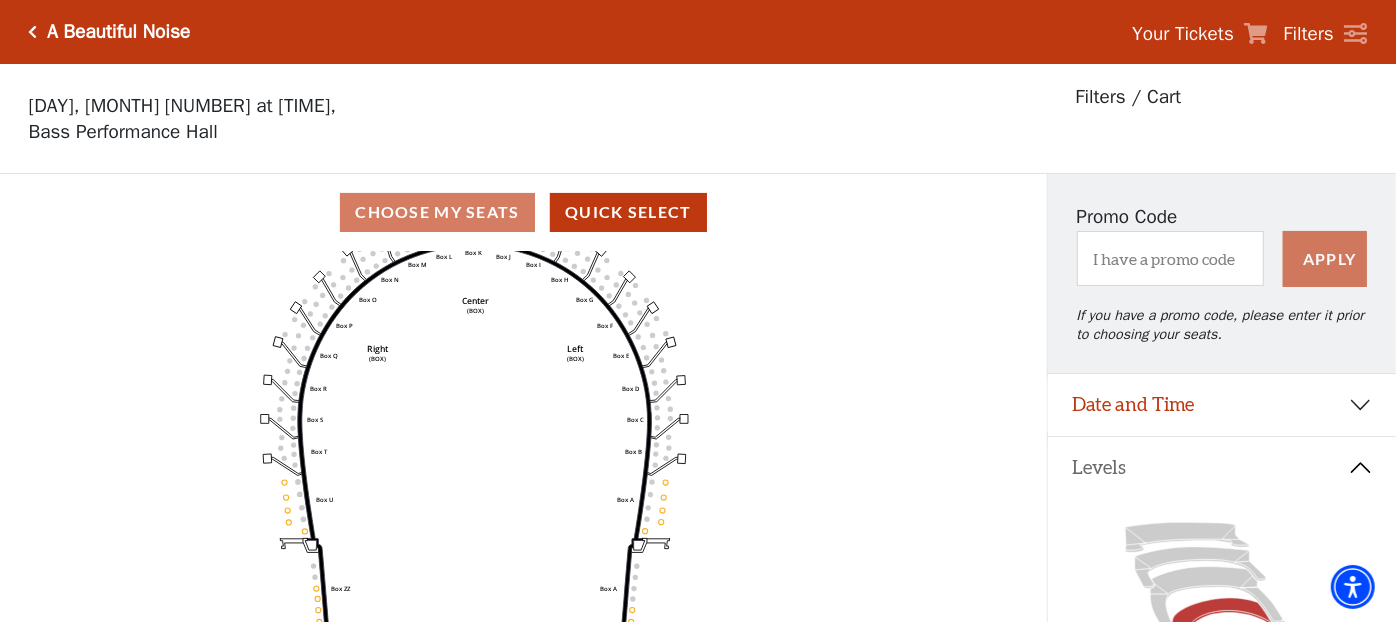 scroll, scrollTop: 111, scrollLeft: 0, axis: vertical 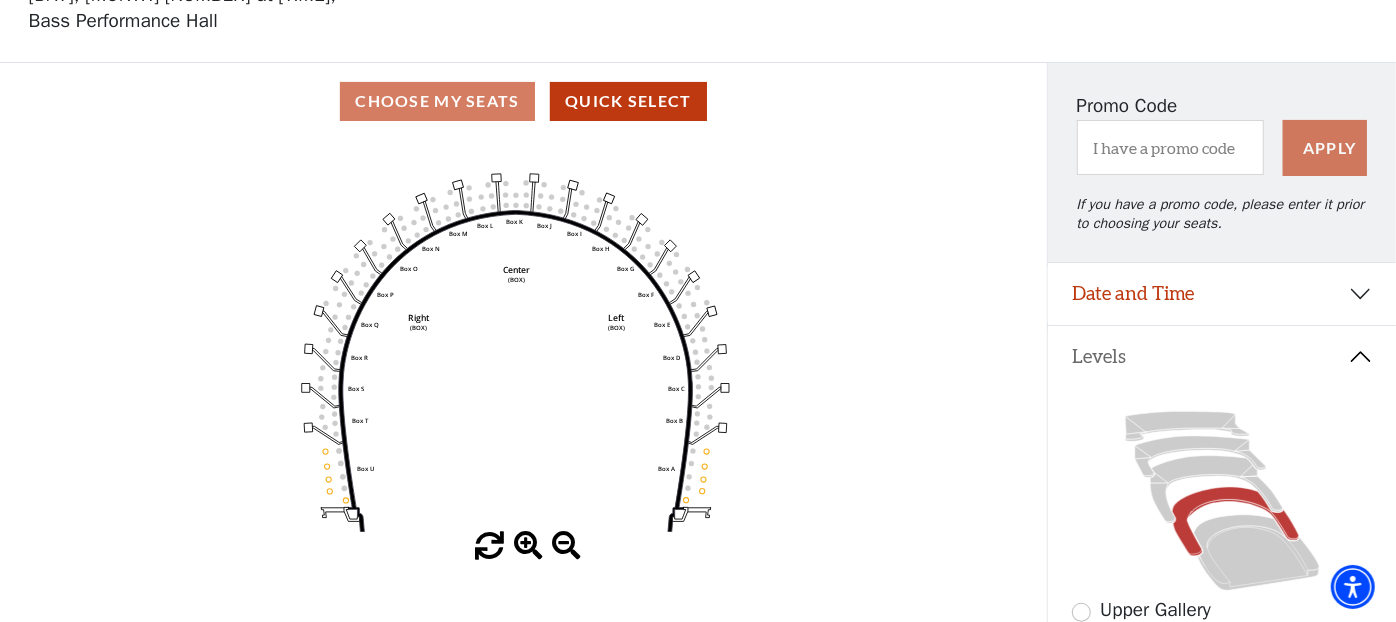 drag, startPoint x: 608, startPoint y: 328, endPoint x: 649, endPoint y: 408, distance: 89.89438 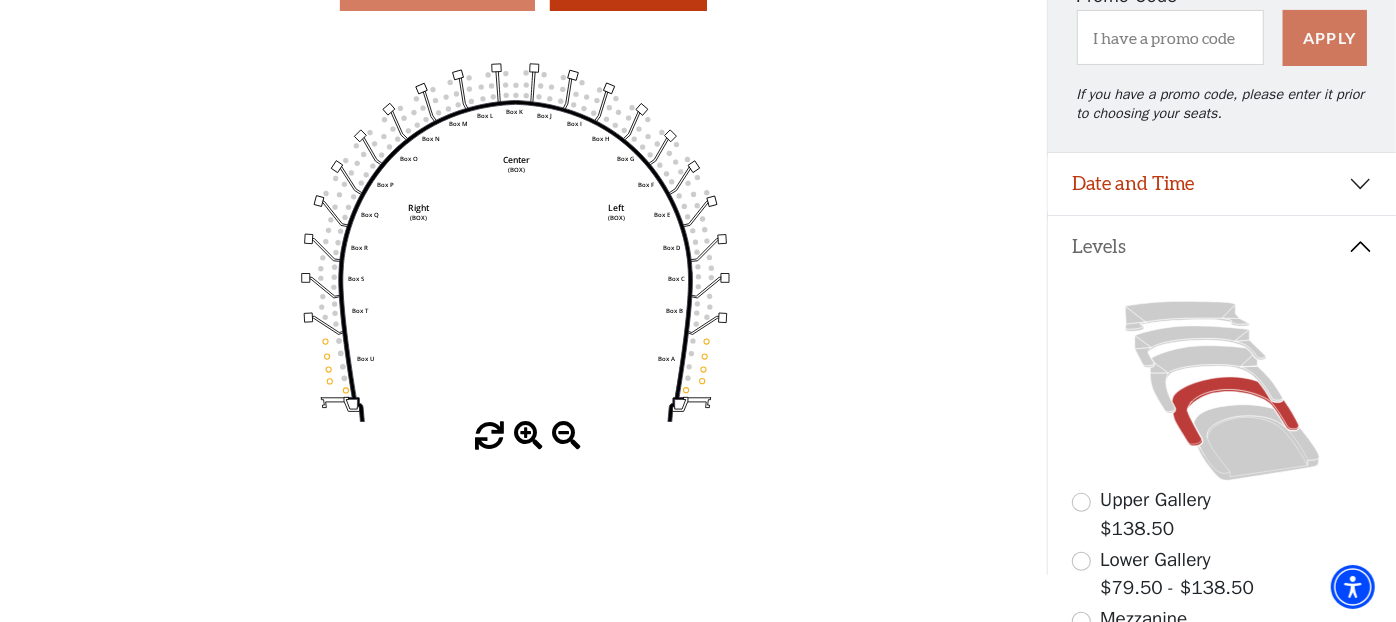 scroll, scrollTop: 222, scrollLeft: 0, axis: vertical 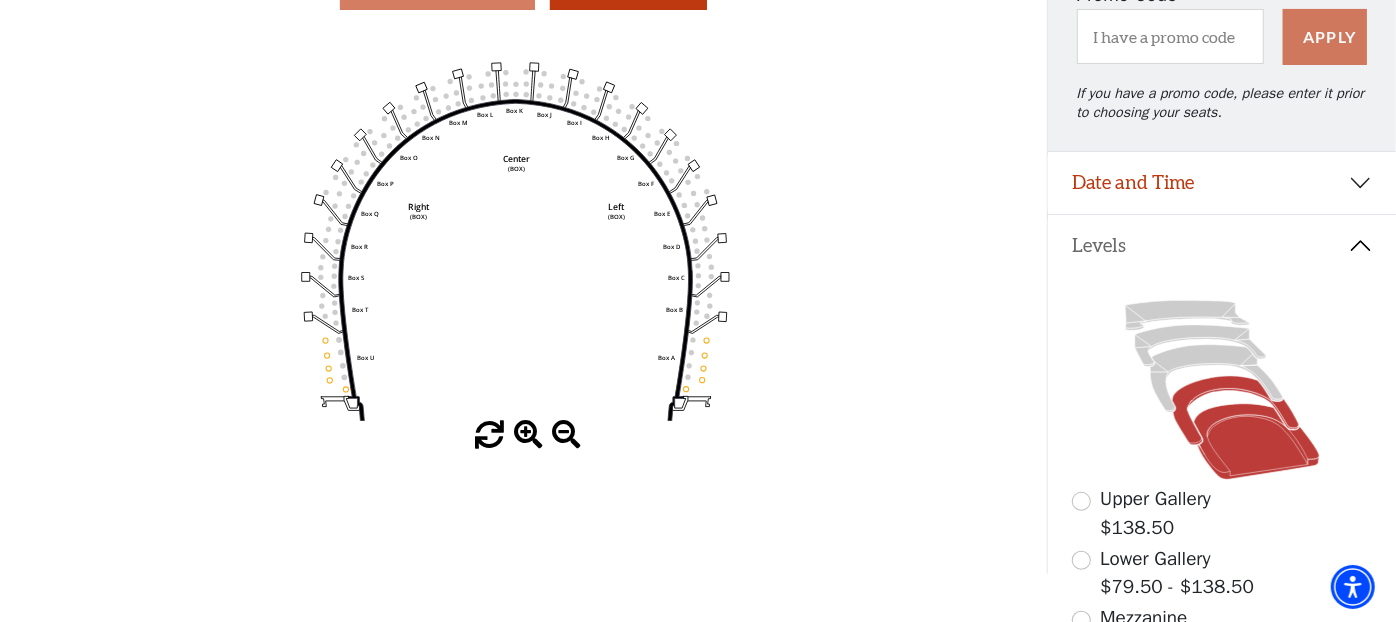click 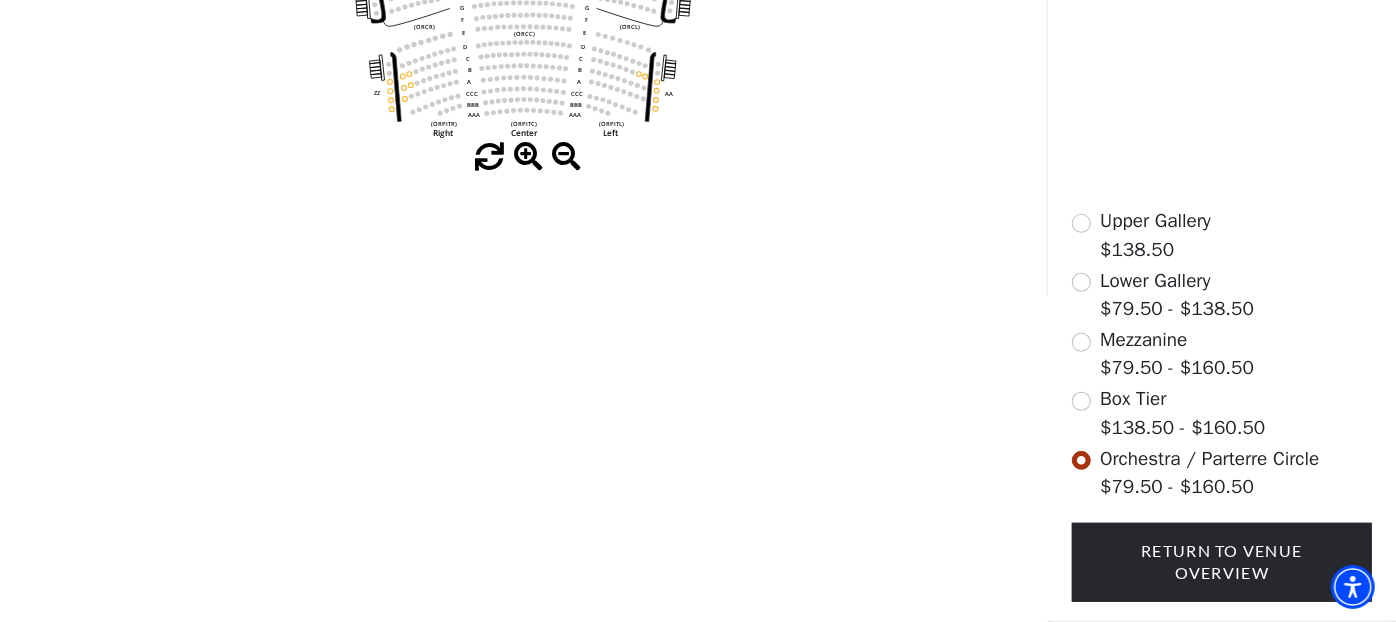 scroll, scrollTop: 398, scrollLeft: 0, axis: vertical 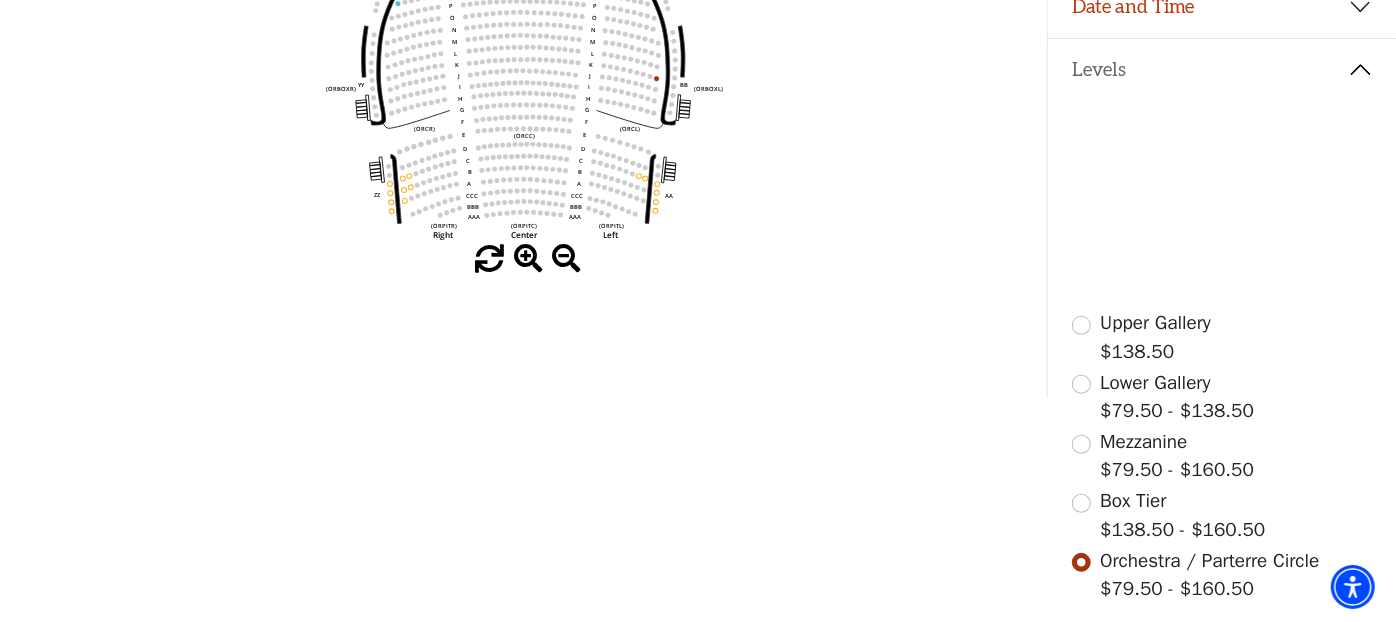 click 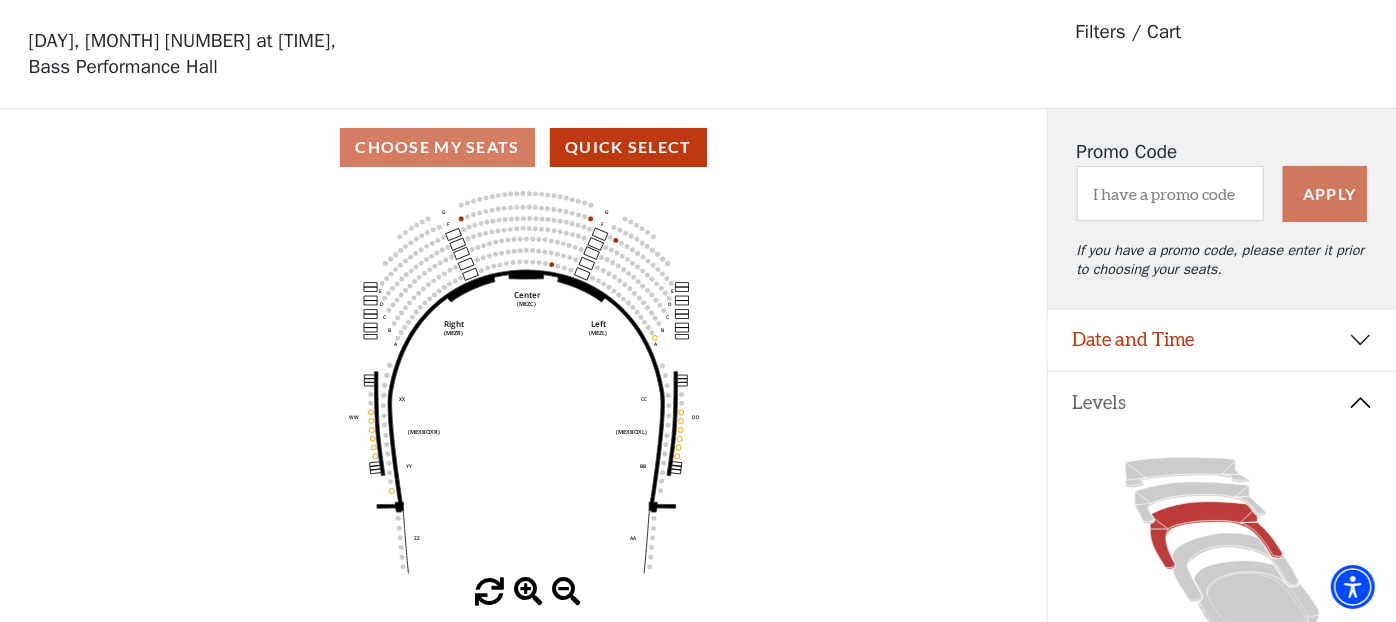 scroll, scrollTop: 92, scrollLeft: 0, axis: vertical 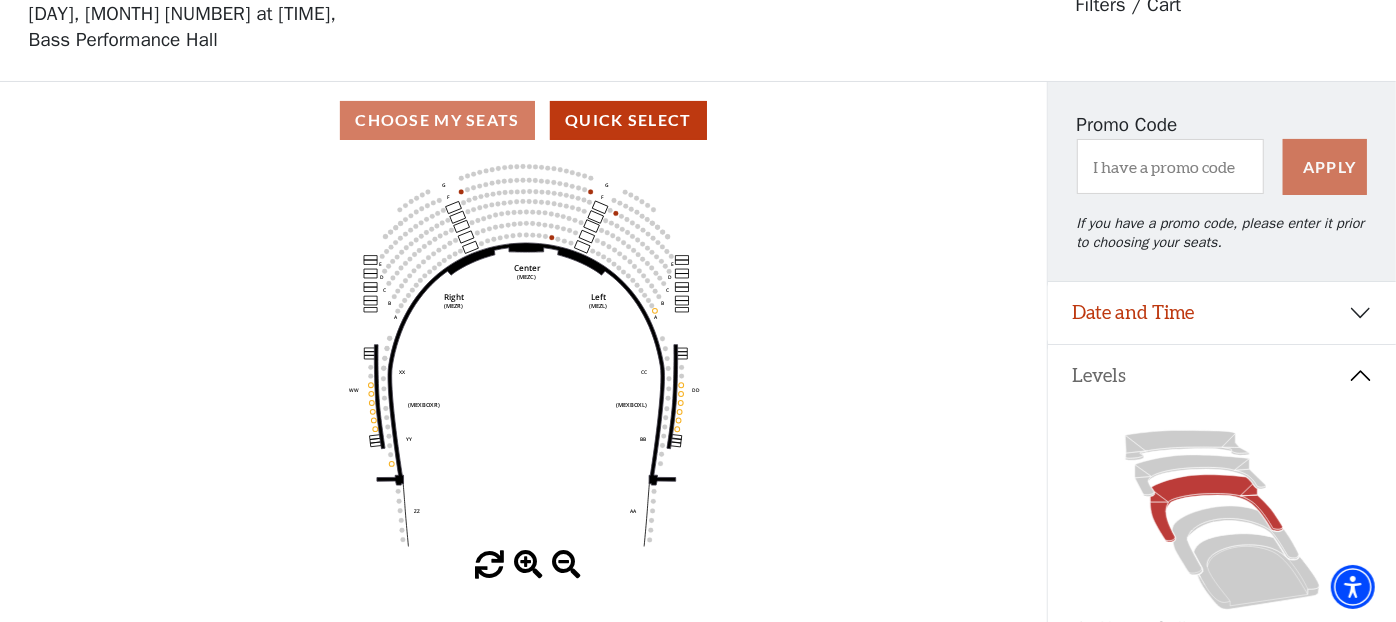 click at bounding box center (566, 565) 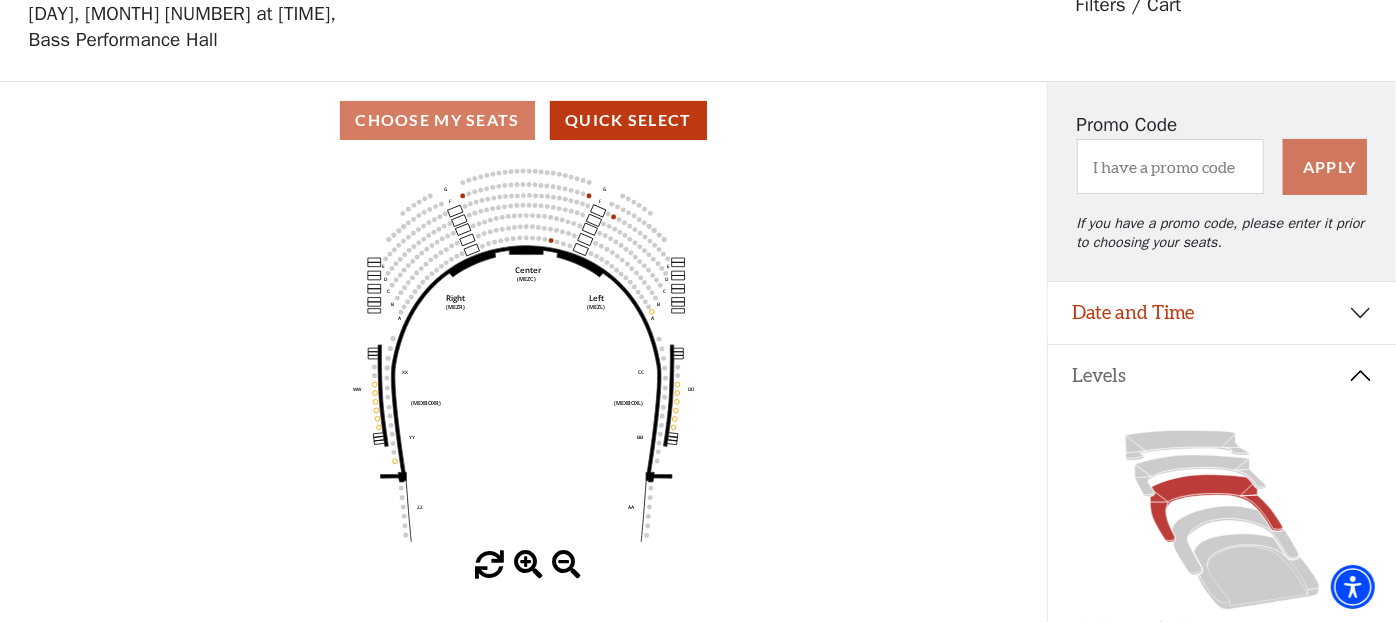 click at bounding box center (566, 565) 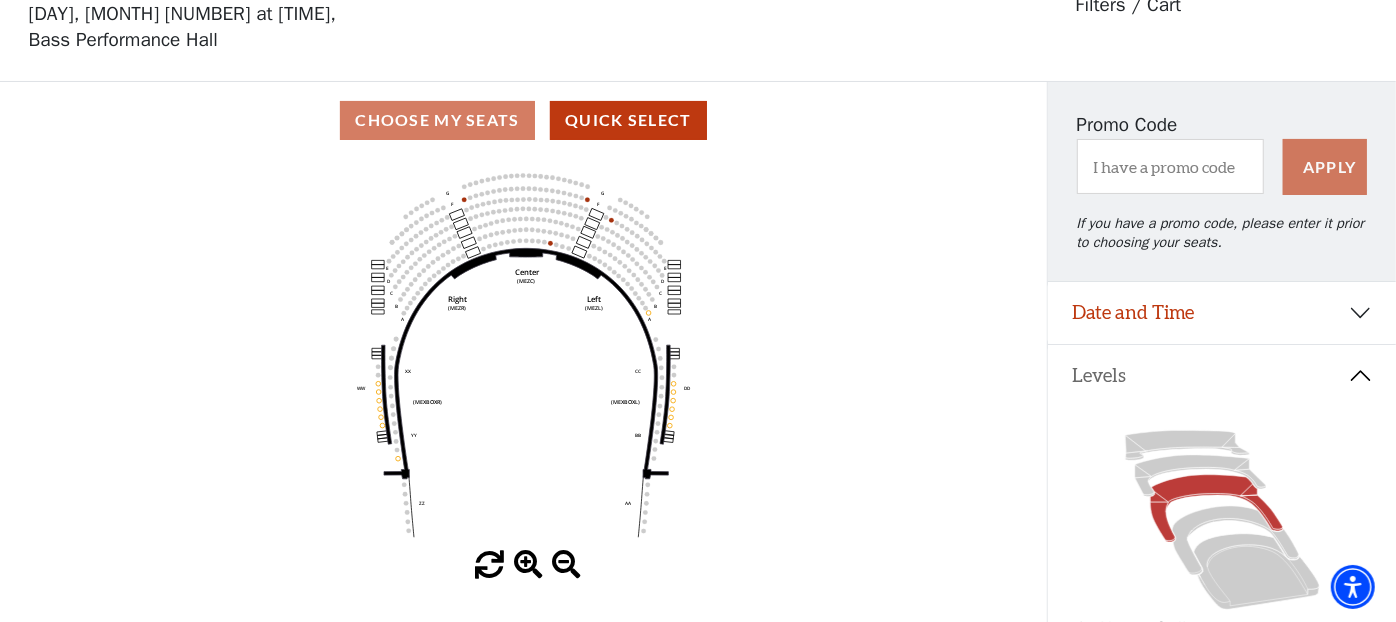 click at bounding box center (566, 565) 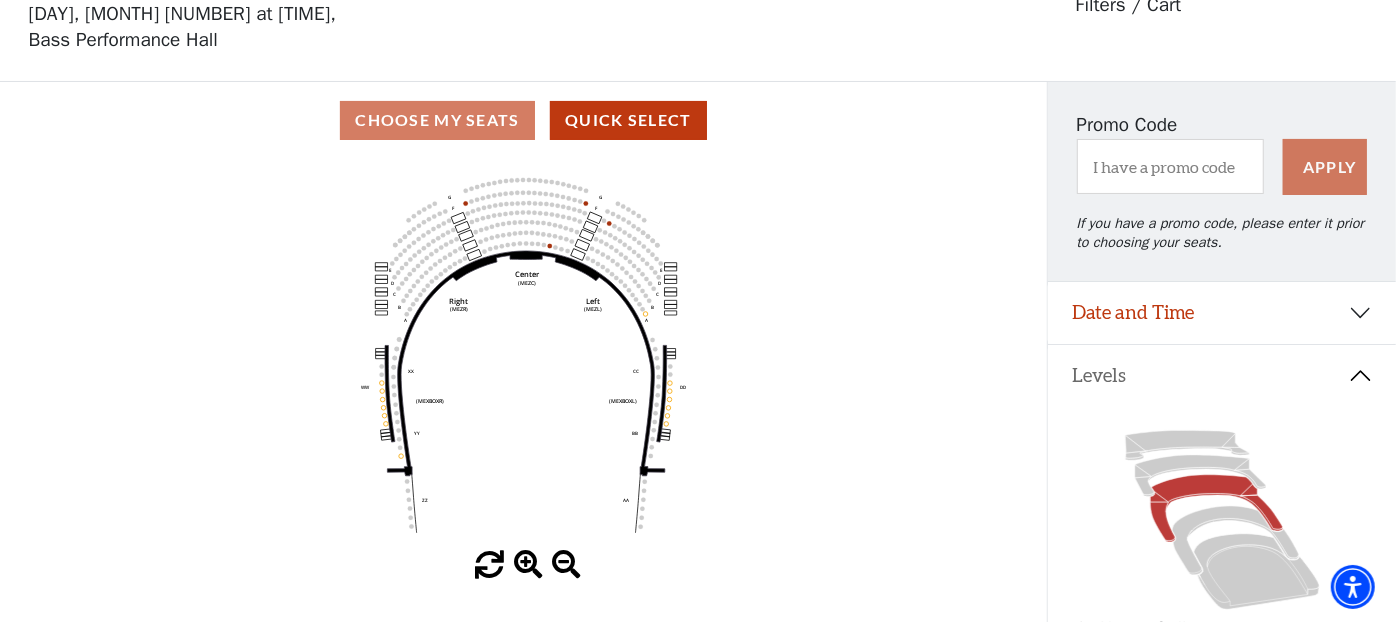 click at bounding box center [566, 565] 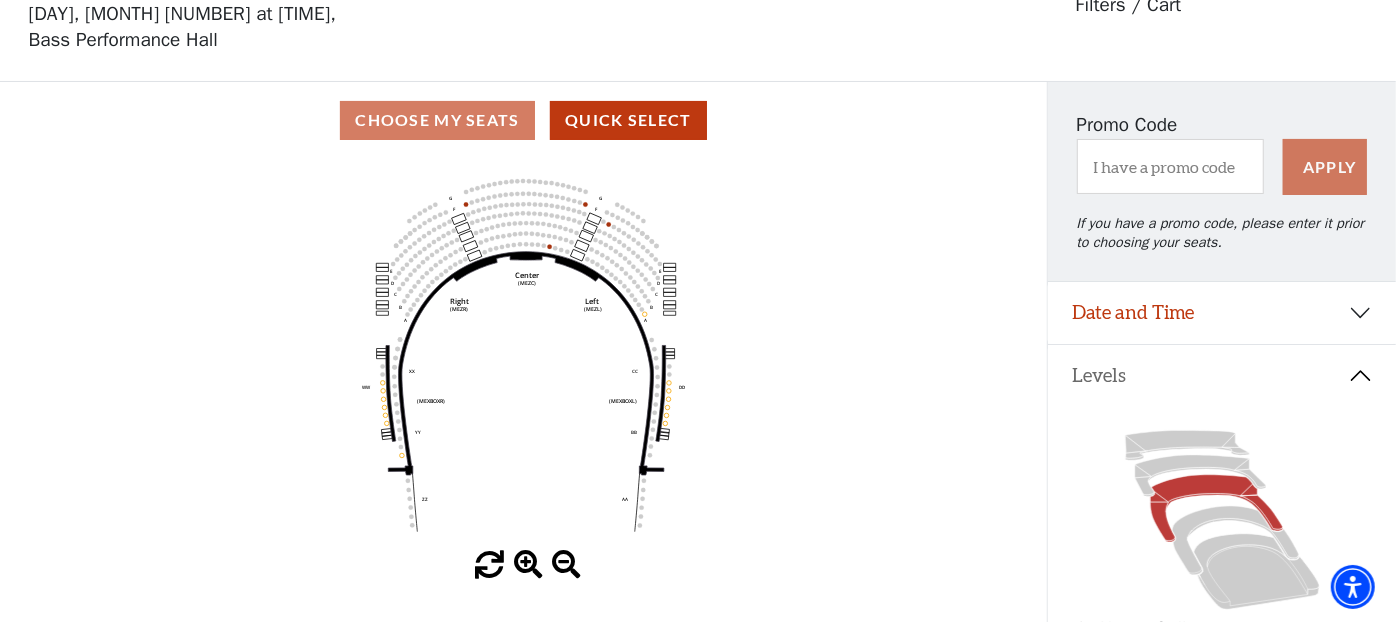 click at bounding box center [566, 565] 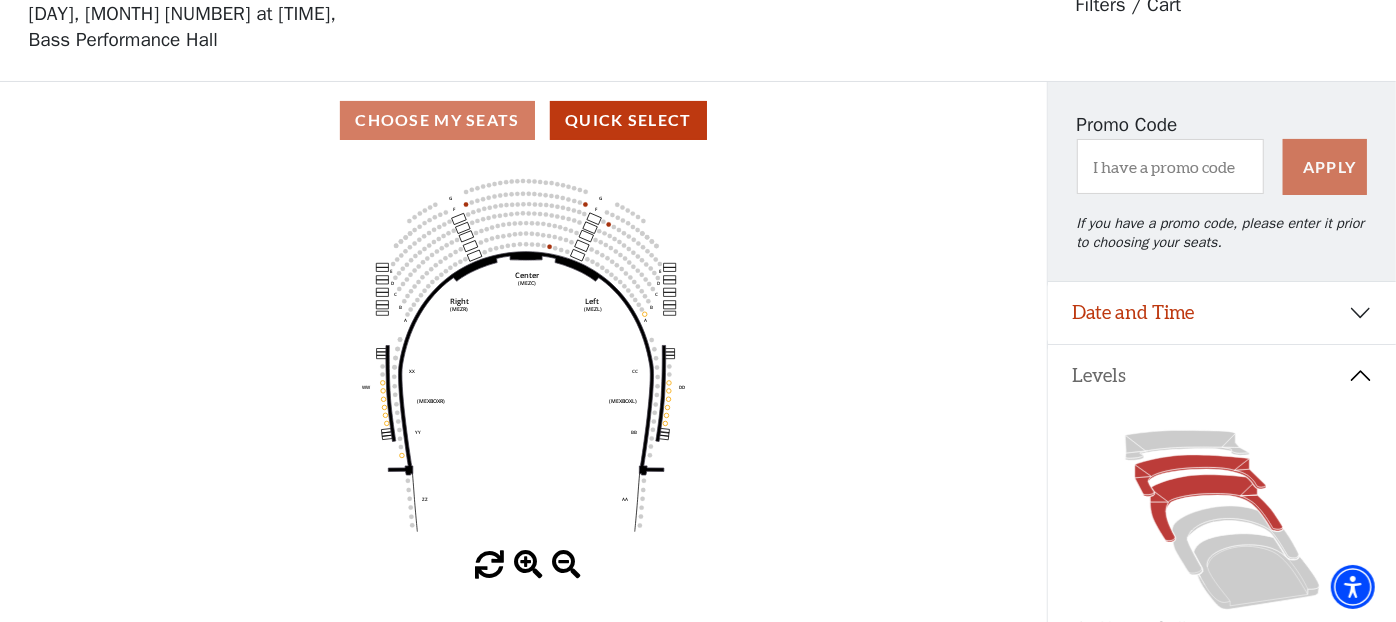 click 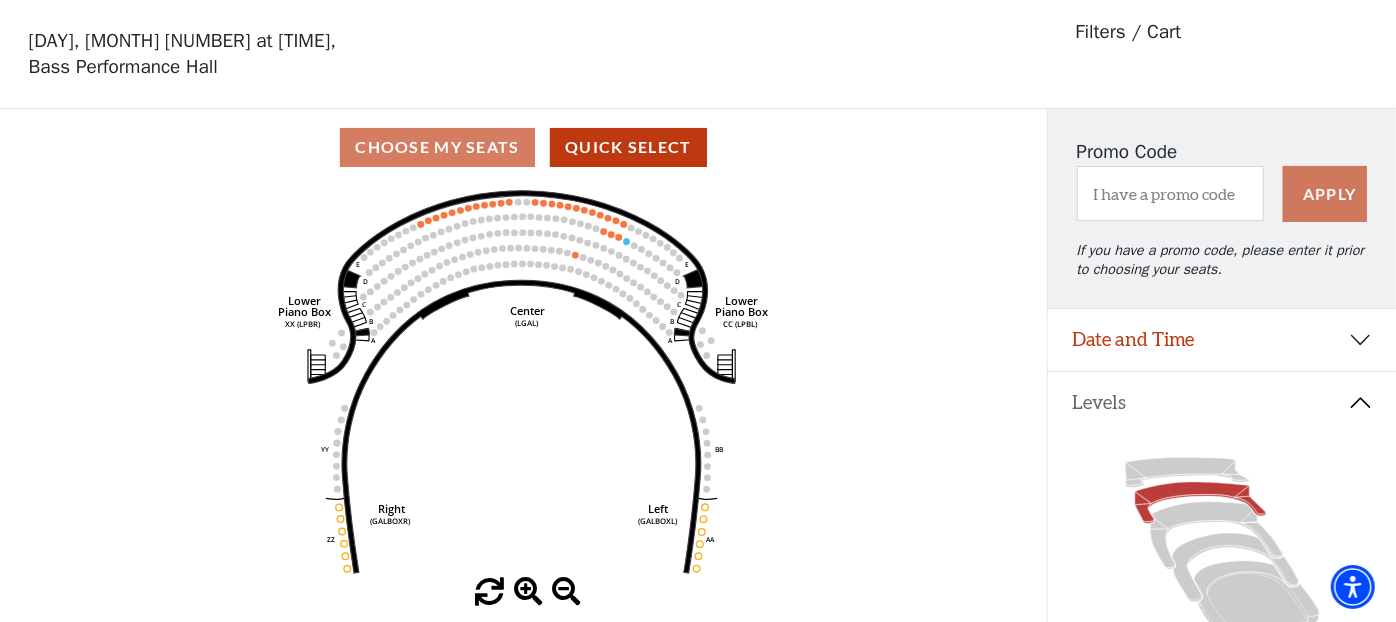 scroll, scrollTop: 92, scrollLeft: 0, axis: vertical 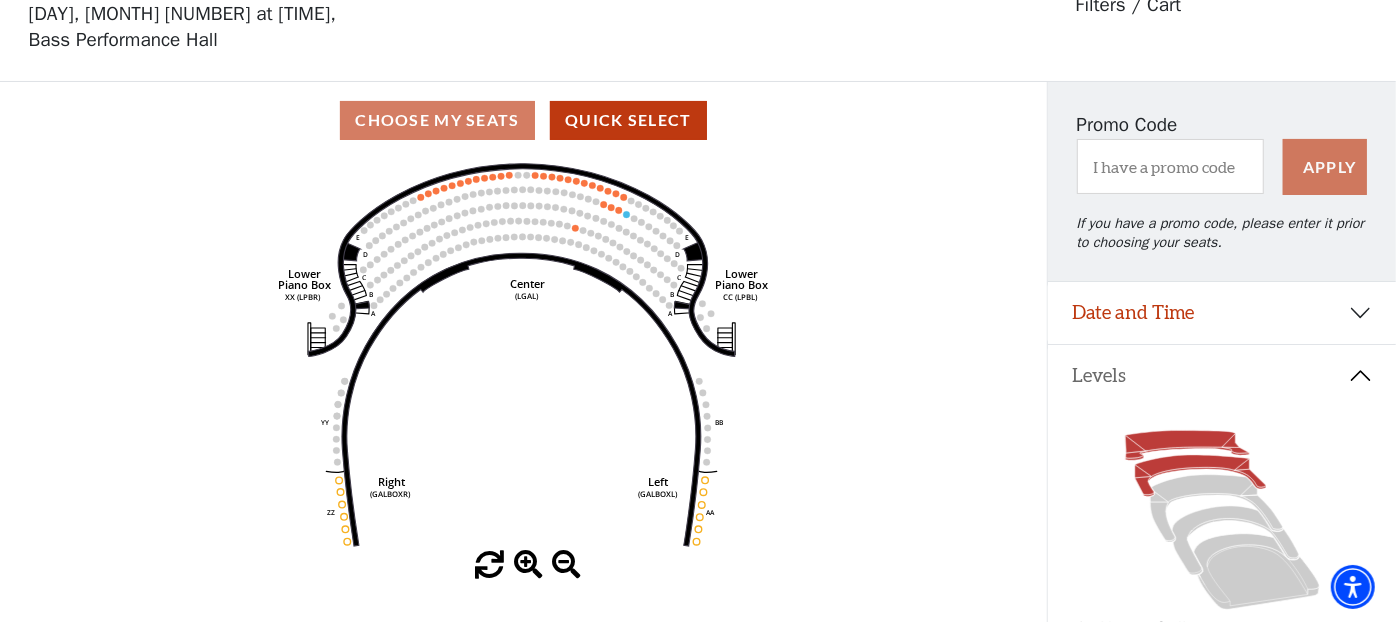 click 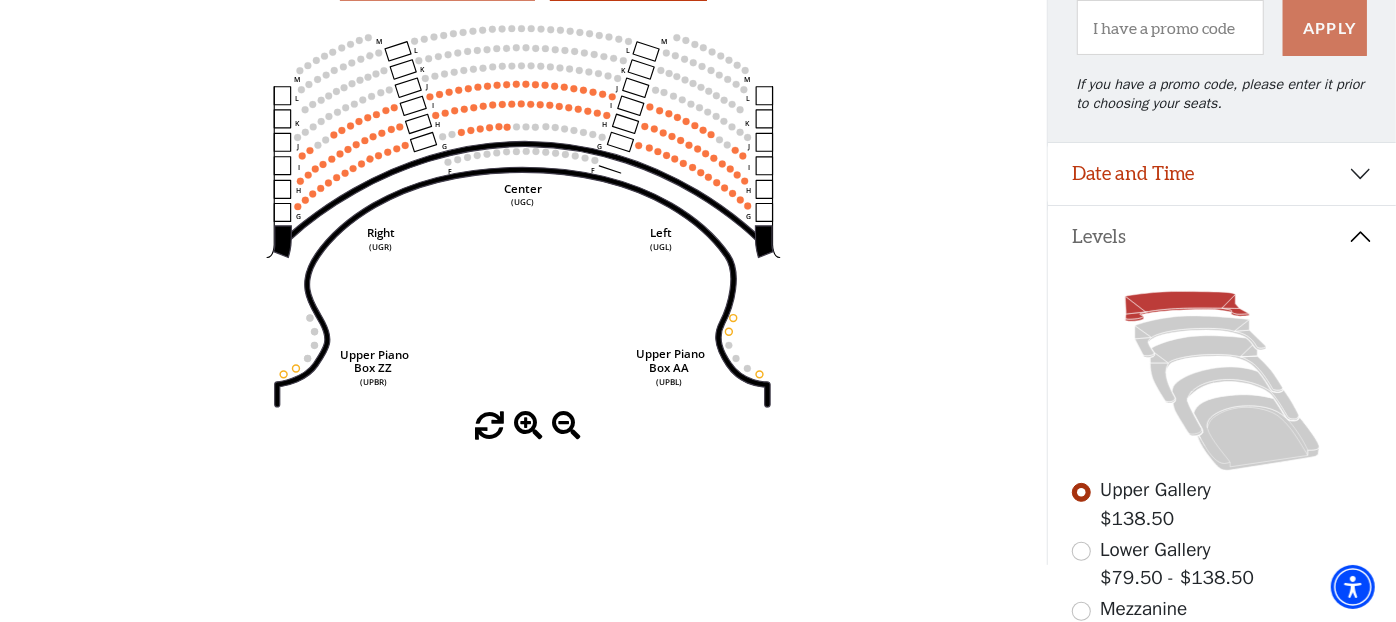 scroll, scrollTop: 92, scrollLeft: 0, axis: vertical 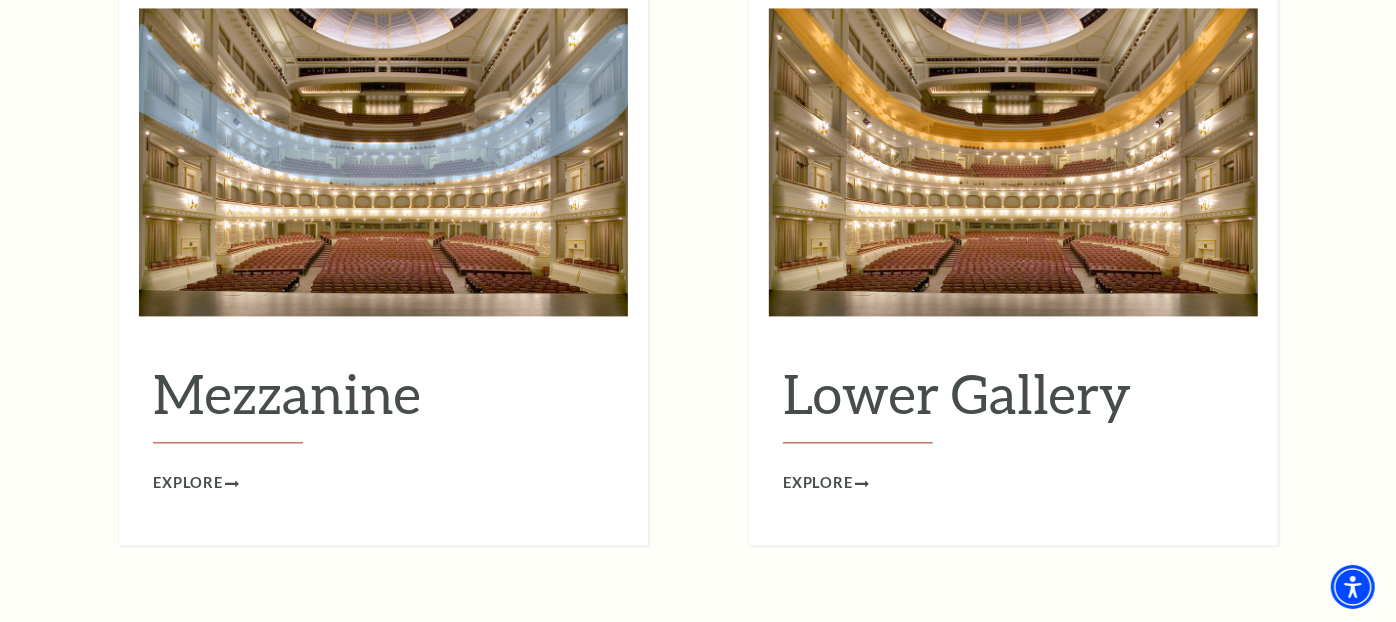 click at bounding box center [1015, -564] 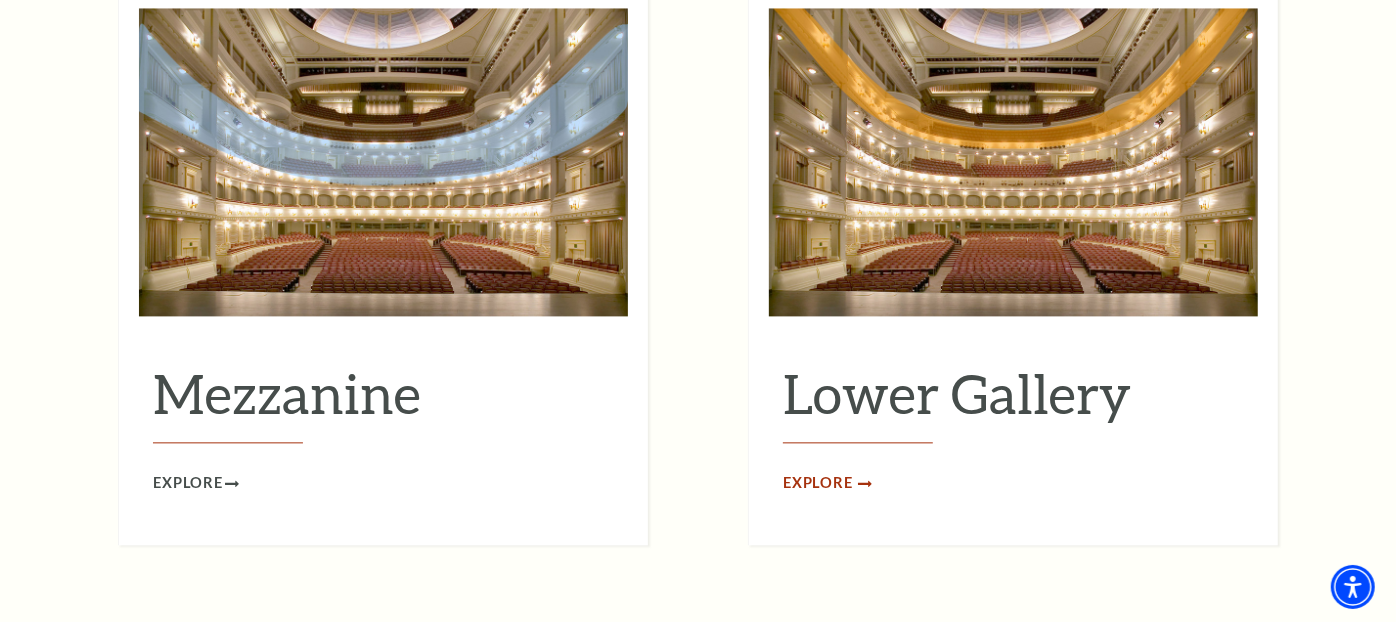 click on "Explore" at bounding box center (818, 483) 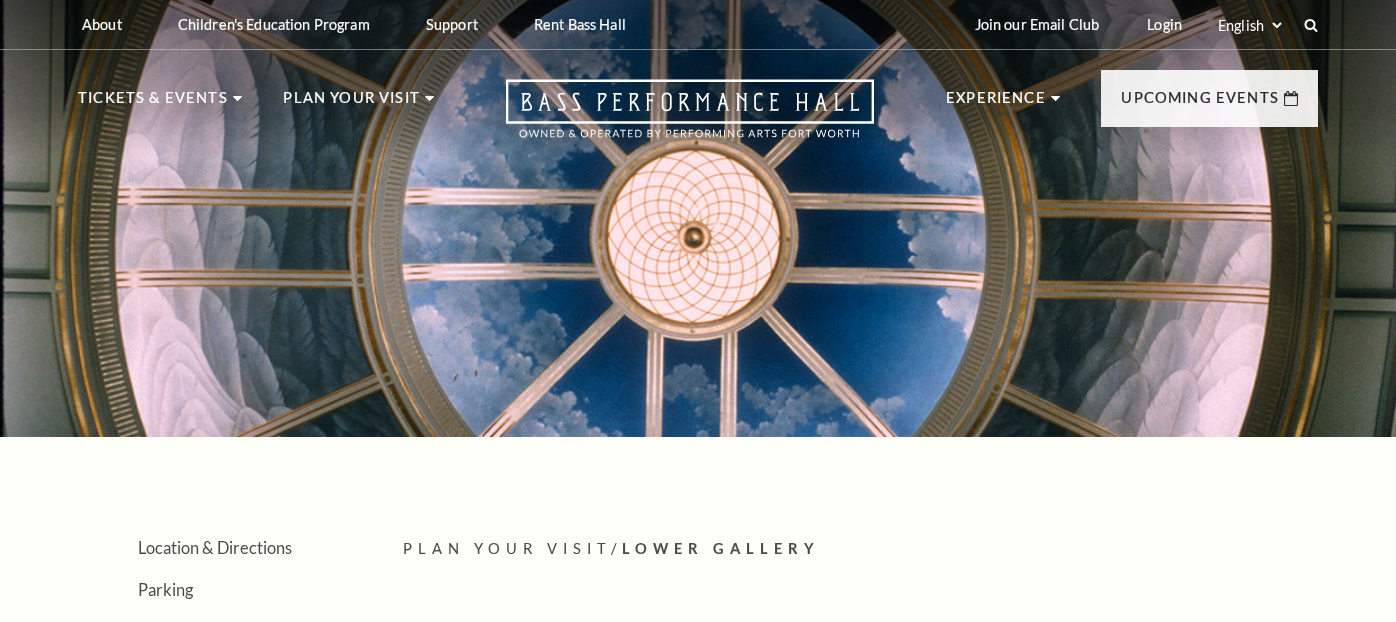 scroll, scrollTop: 0, scrollLeft: 0, axis: both 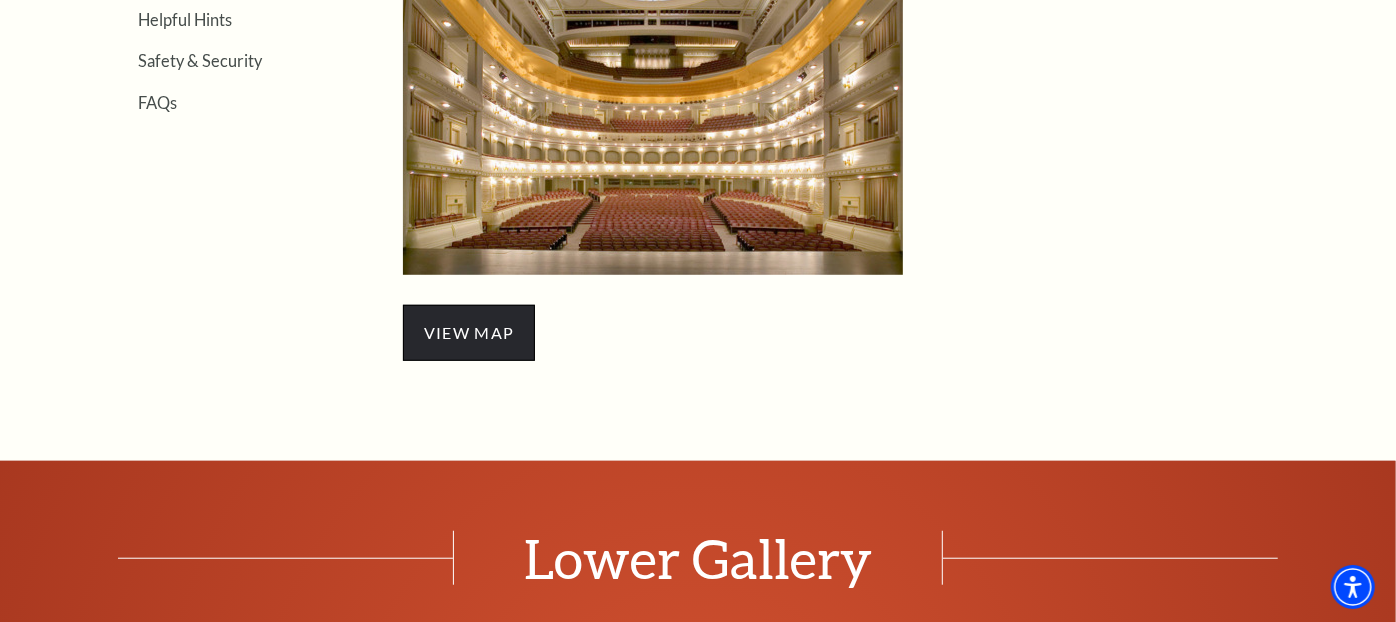 click on "view map" at bounding box center [469, 333] 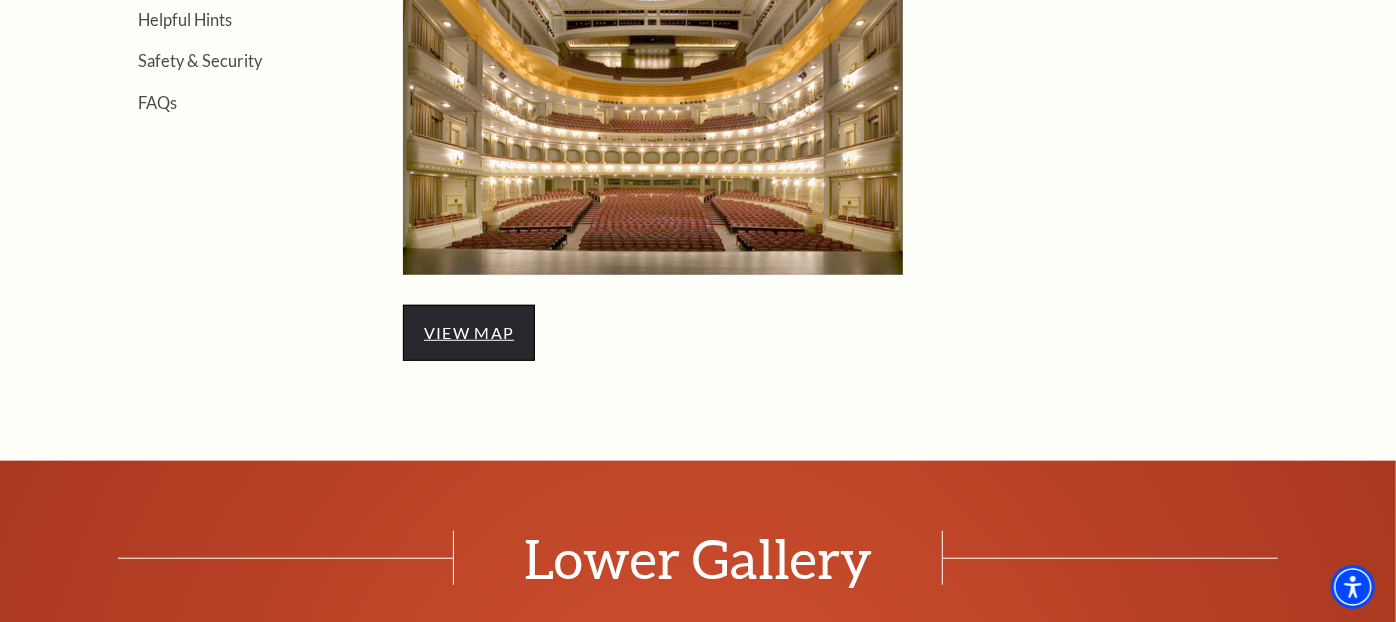 click on "view map" at bounding box center [469, 332] 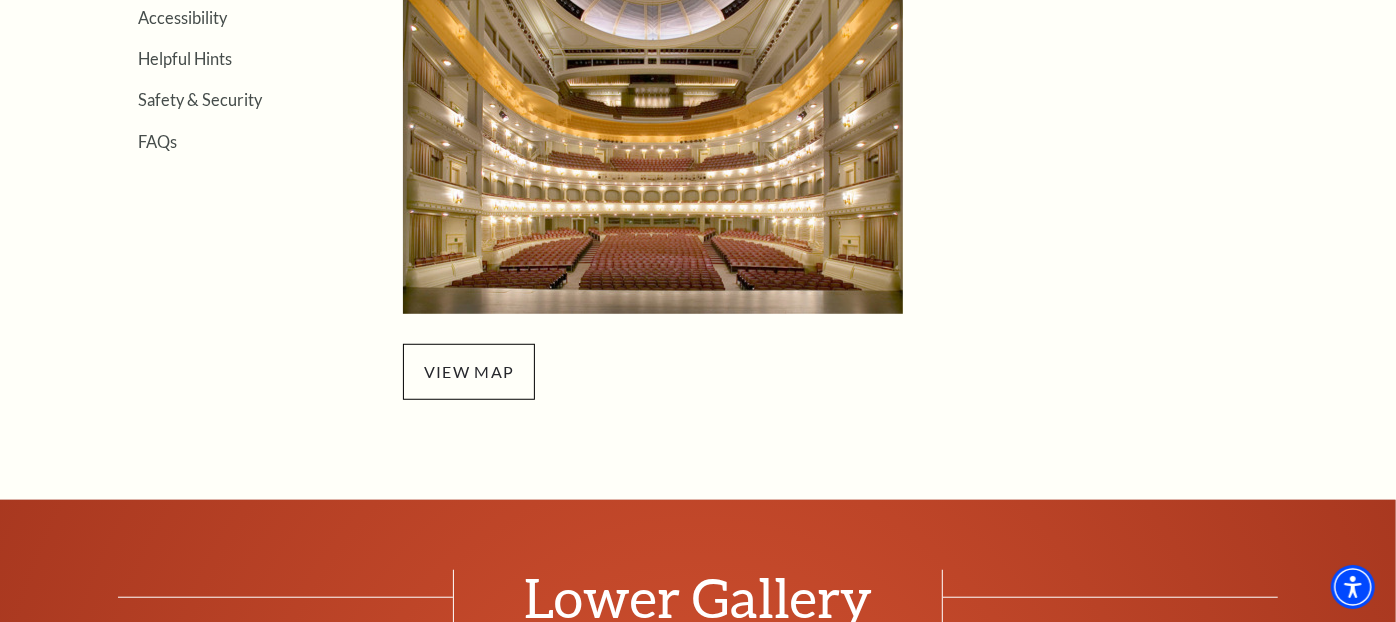 scroll, scrollTop: 444, scrollLeft: 0, axis: vertical 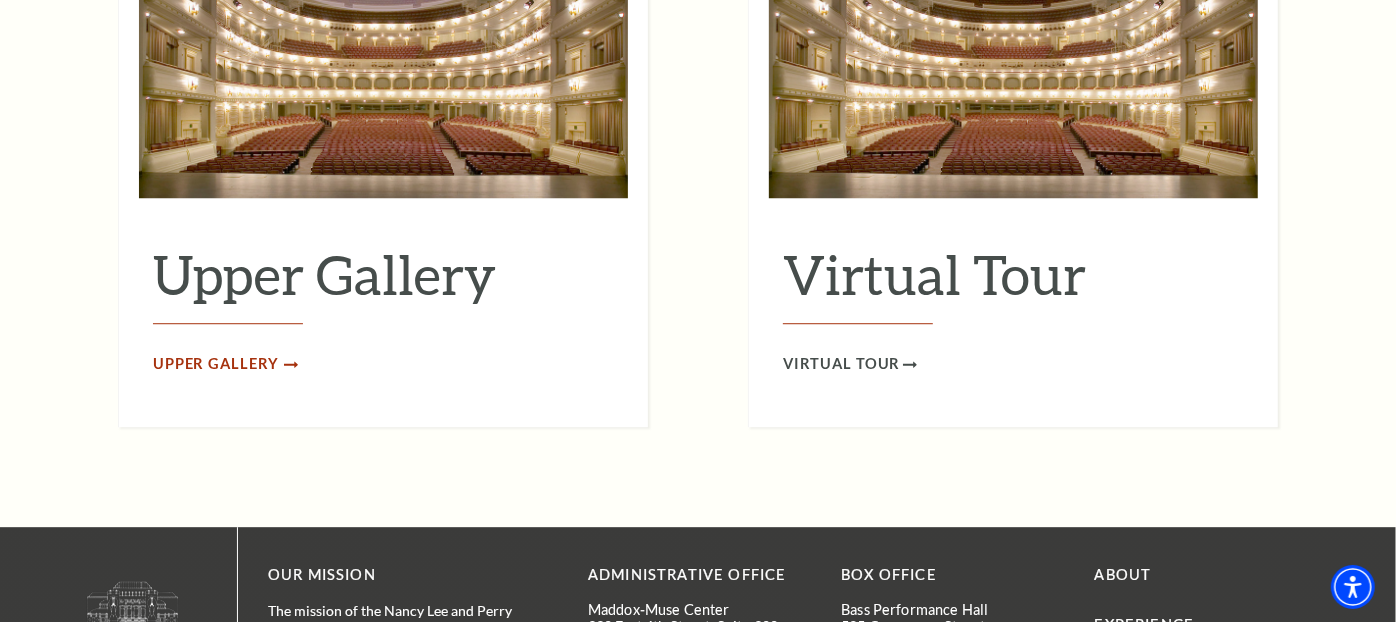 click on "Upper Gallery" at bounding box center (216, 364) 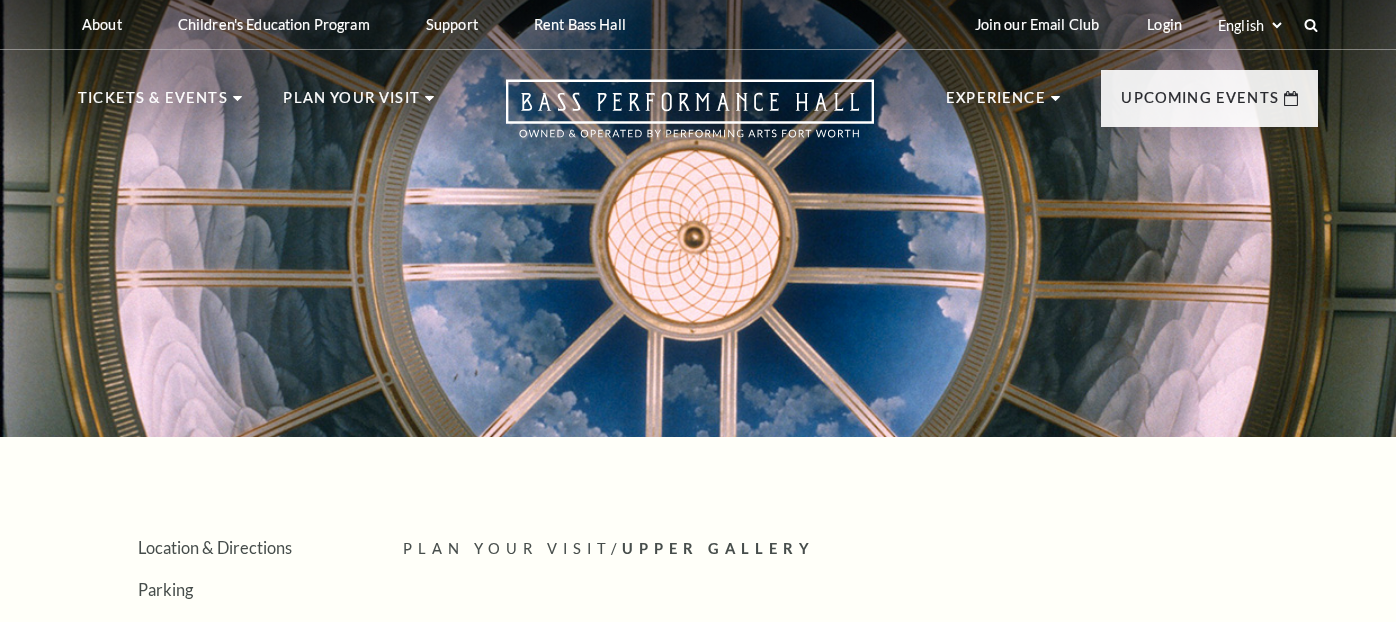 scroll, scrollTop: 0, scrollLeft: 0, axis: both 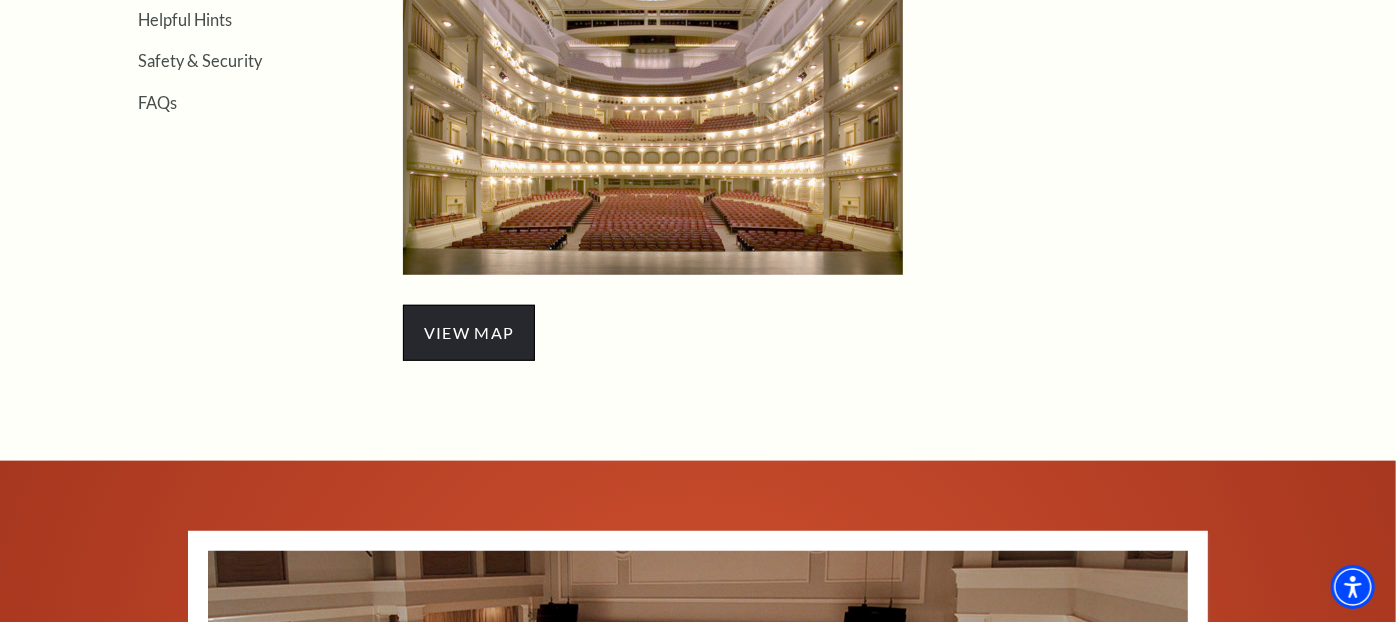click on "view map" at bounding box center (469, 333) 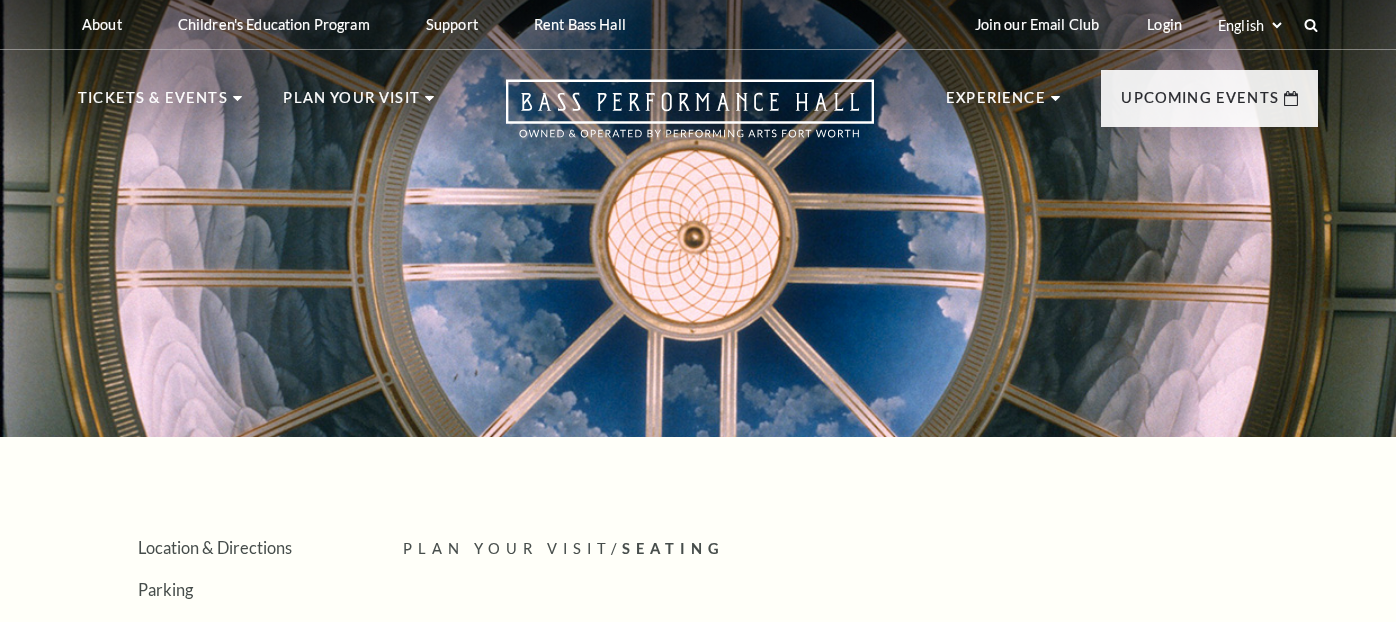 scroll, scrollTop: 3357, scrollLeft: 0, axis: vertical 